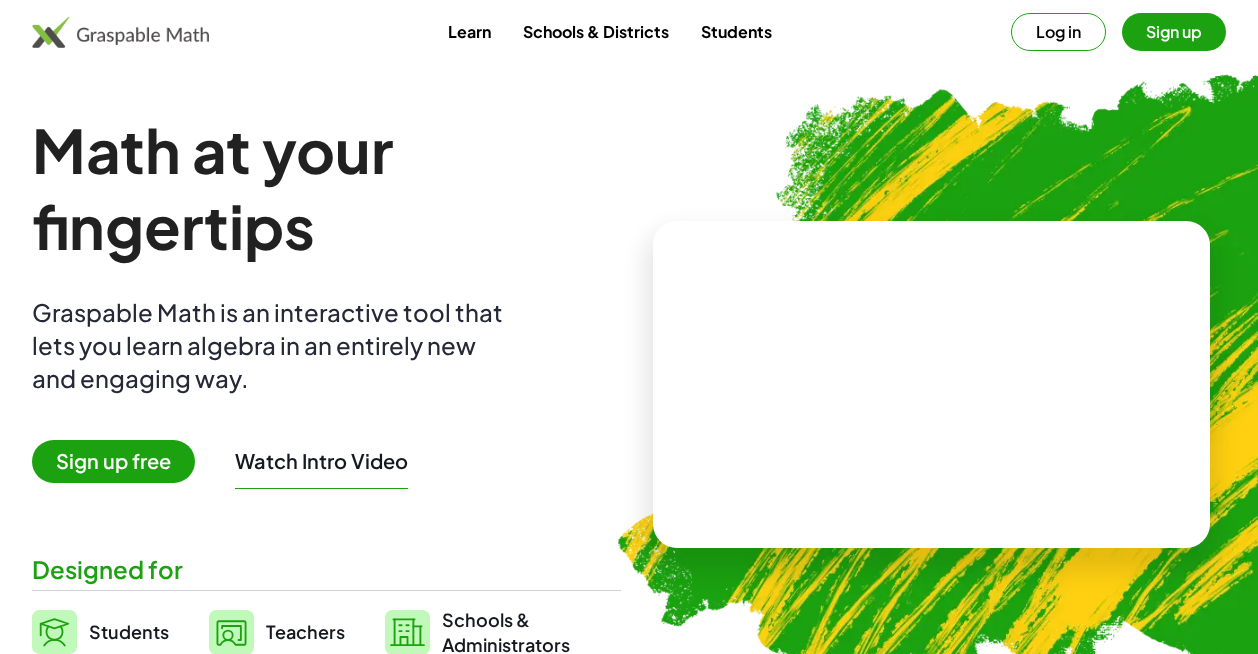 scroll, scrollTop: 0, scrollLeft: 0, axis: both 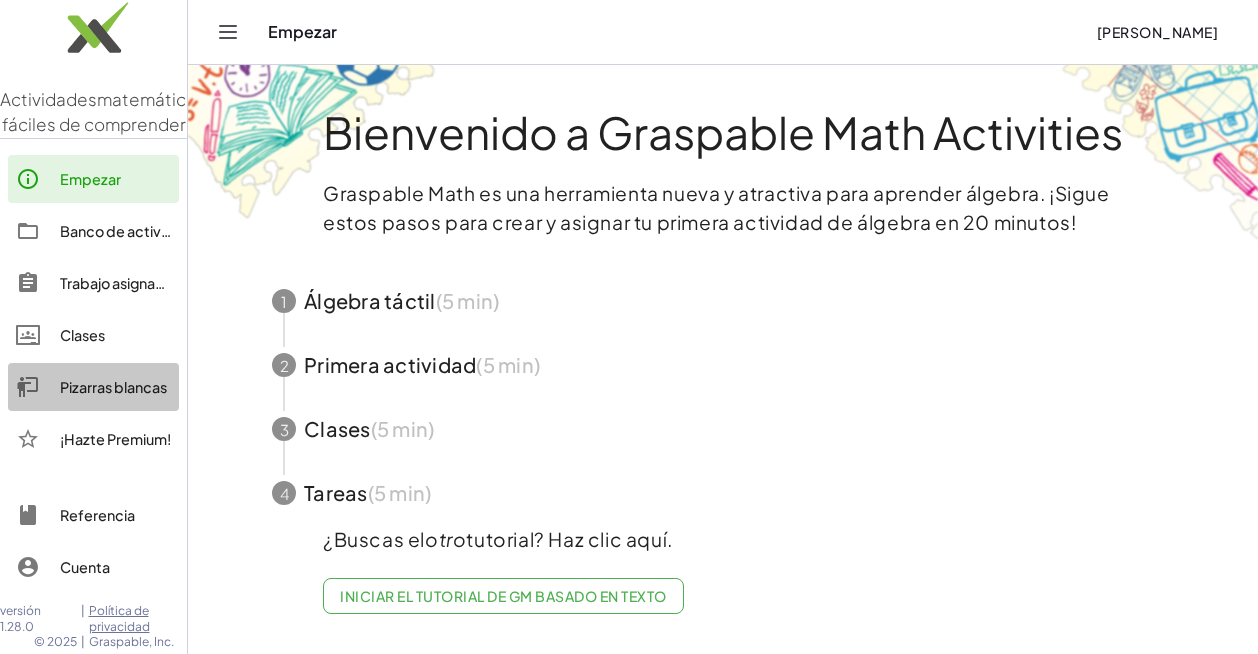 click on "Pizarras blancas" at bounding box center [113, 387] 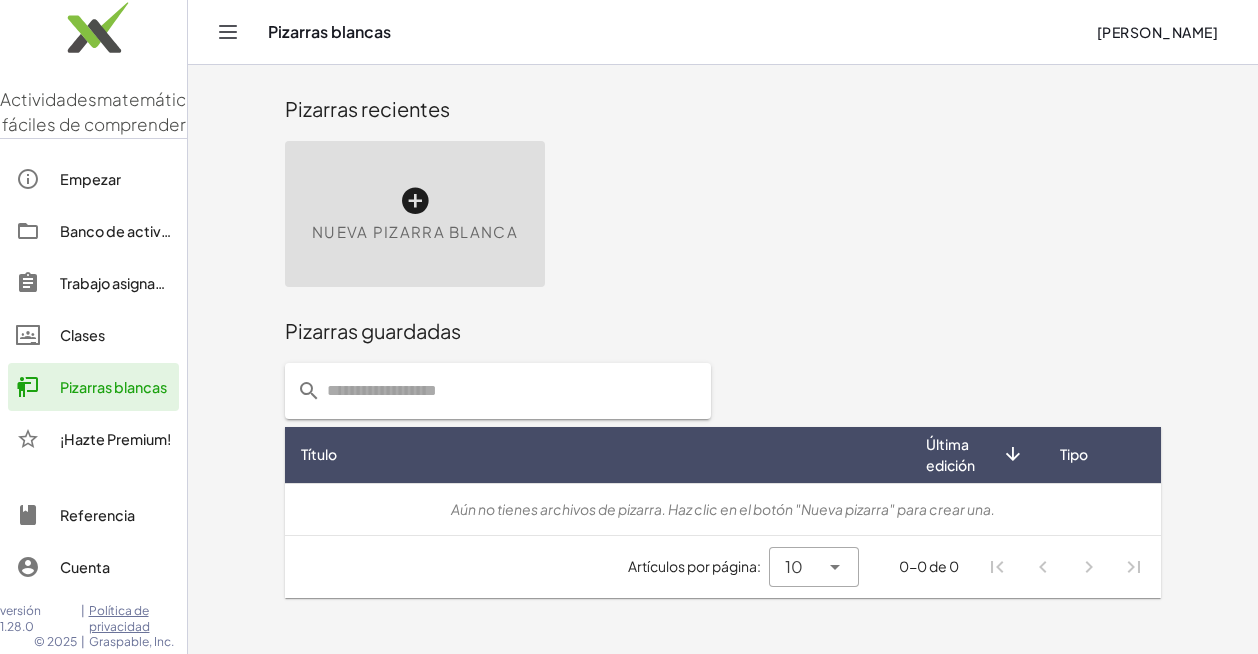 click on "Nueva pizarra blanca" at bounding box center (415, 231) 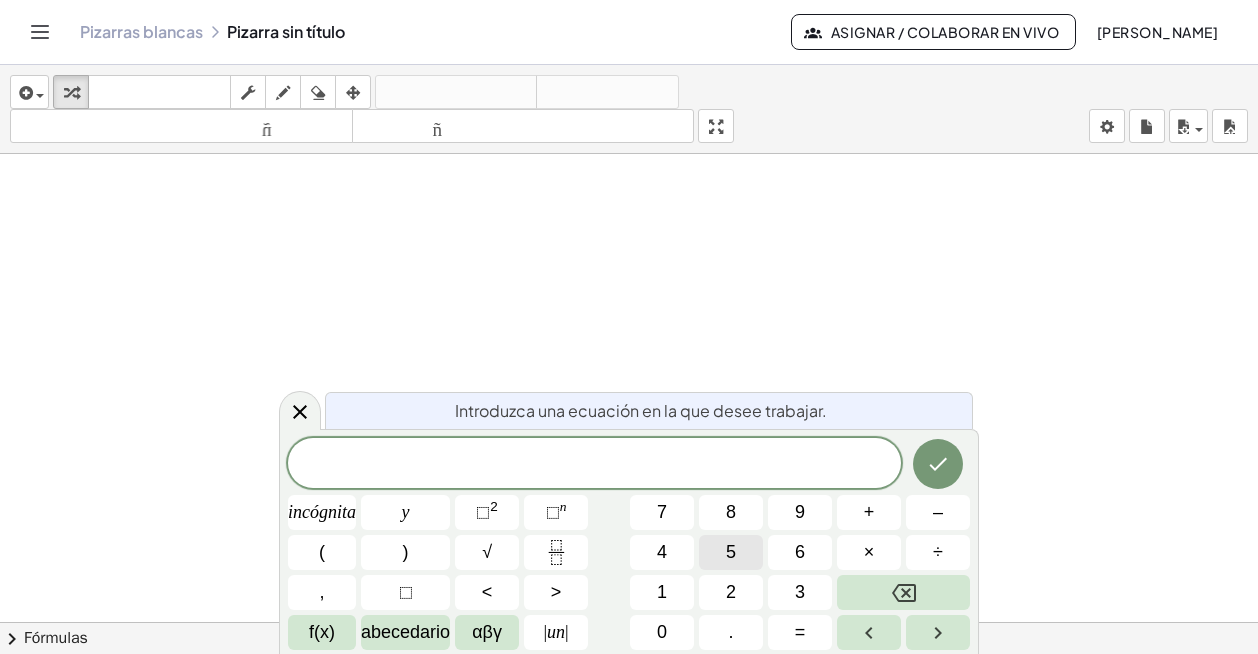click on "5" at bounding box center [731, 552] 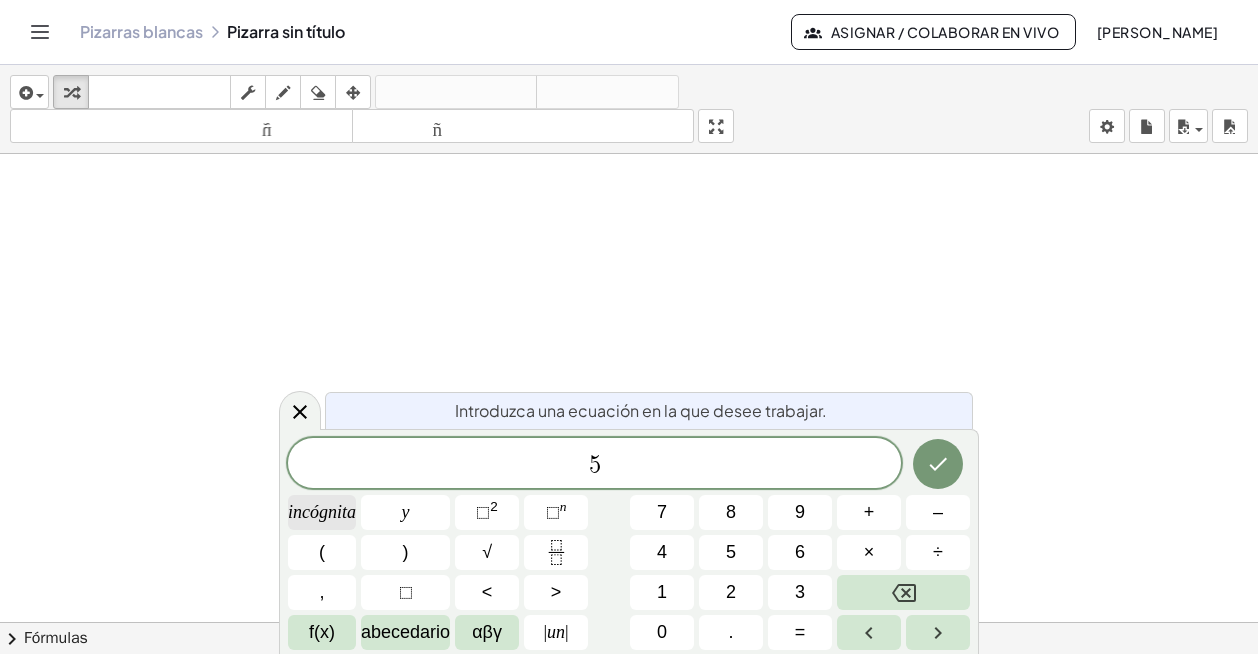 click on "incógnita" at bounding box center (322, 512) 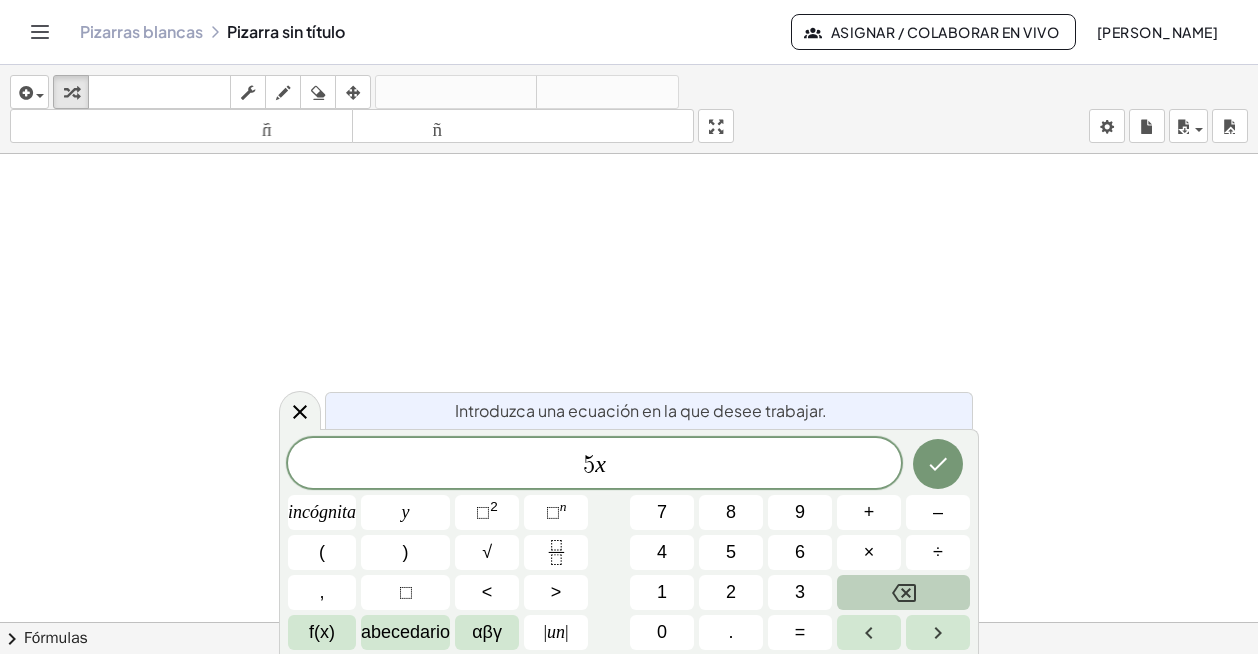 click 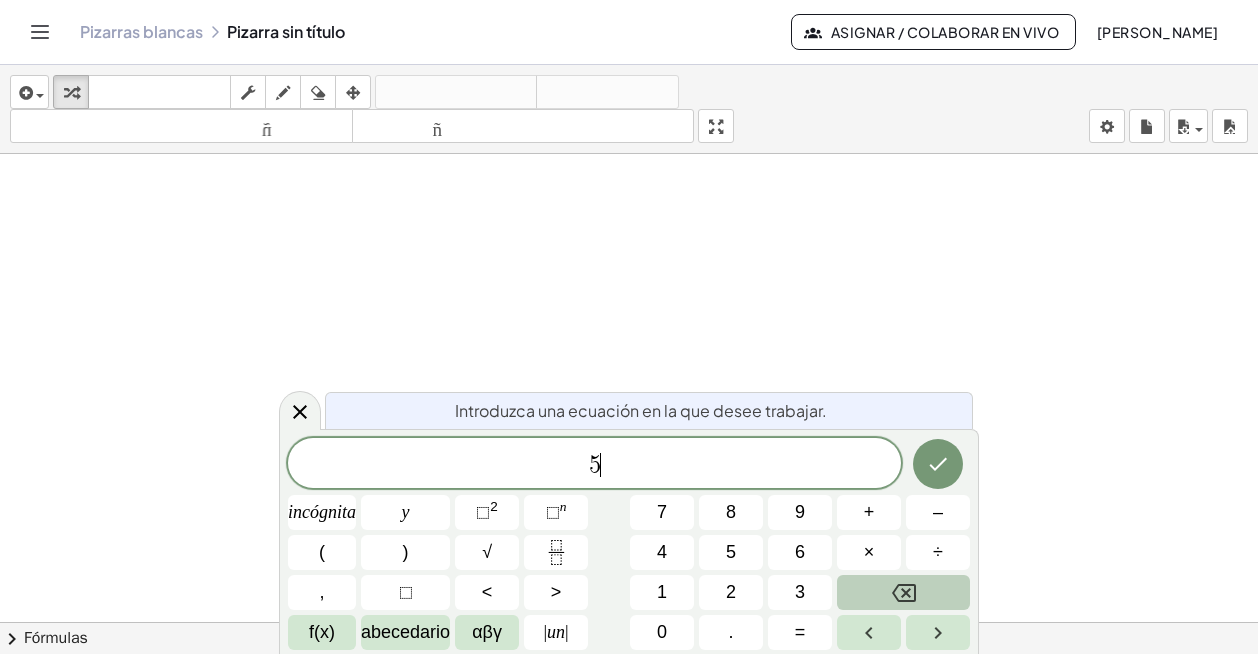 click 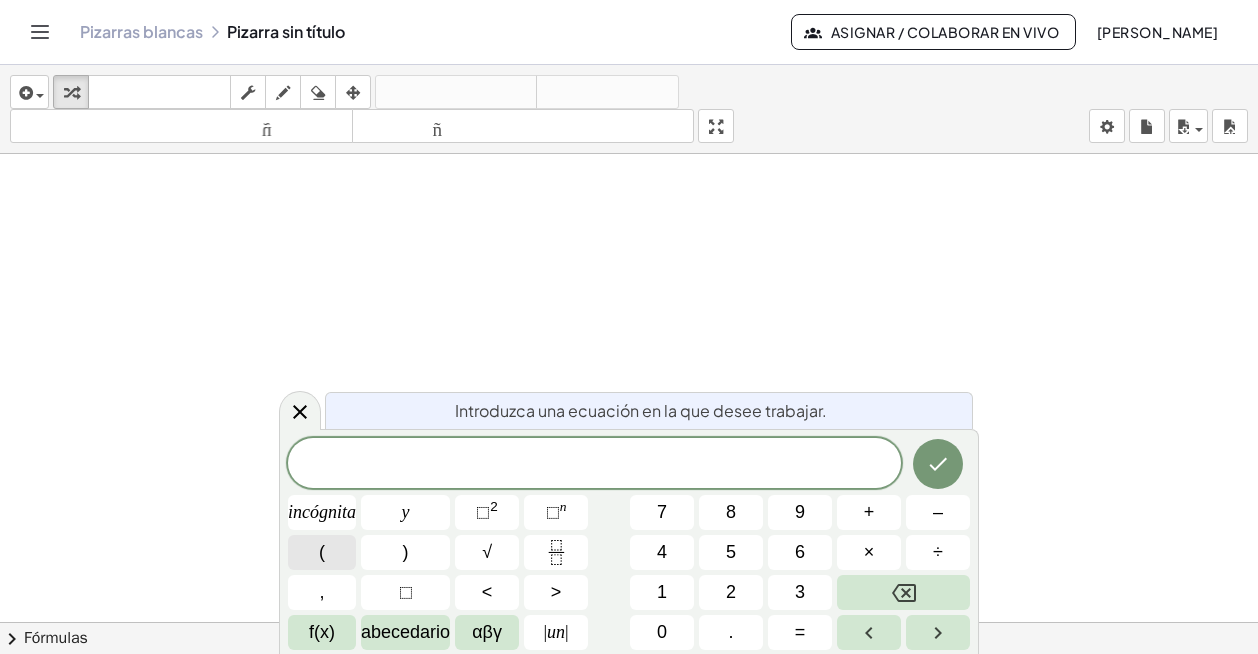 click on "(" at bounding box center (322, 552) 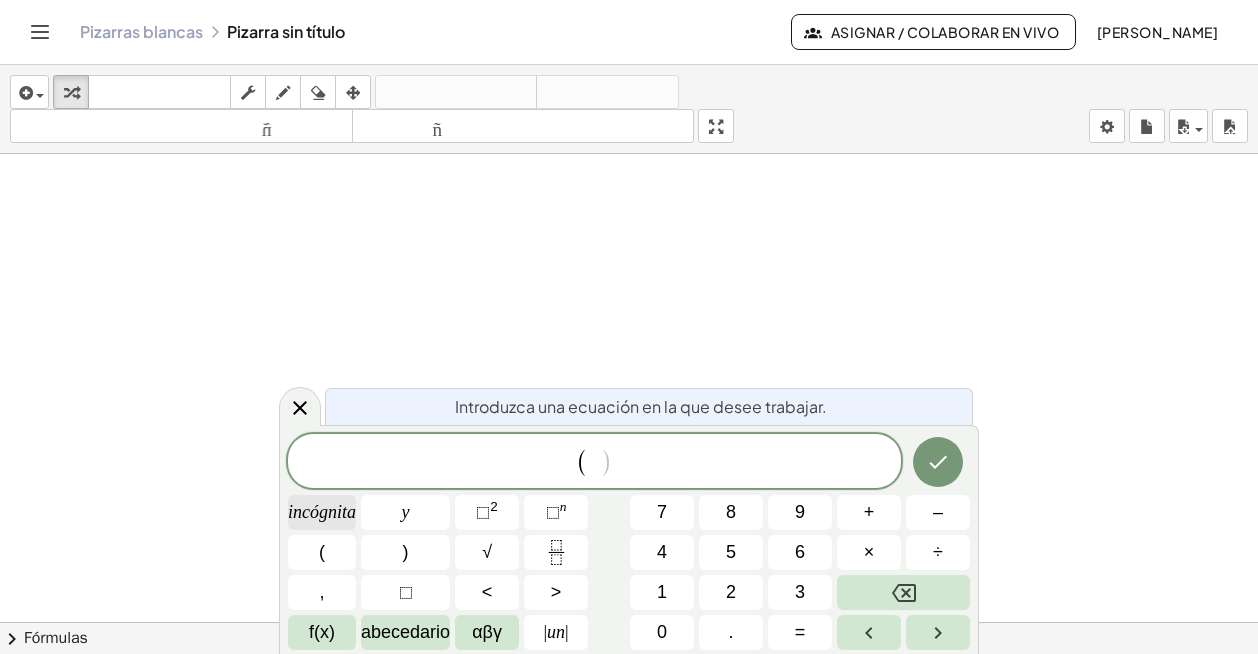 click on "incógnita" at bounding box center [322, 512] 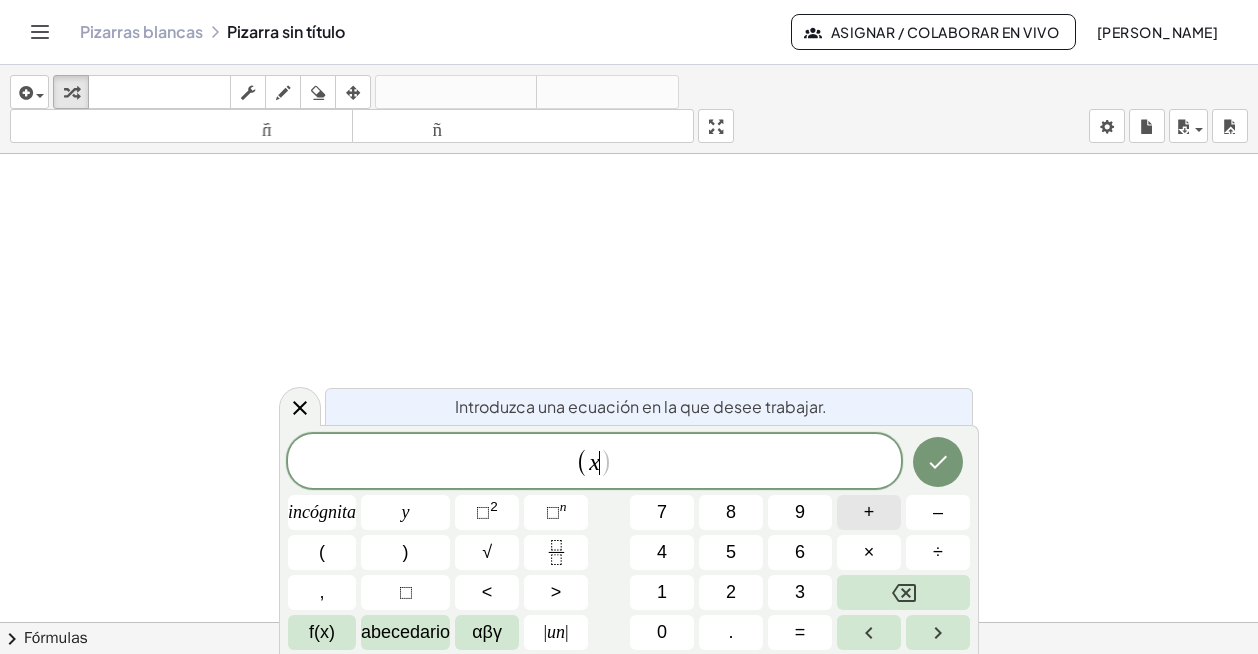 click on "+" at bounding box center (869, 512) 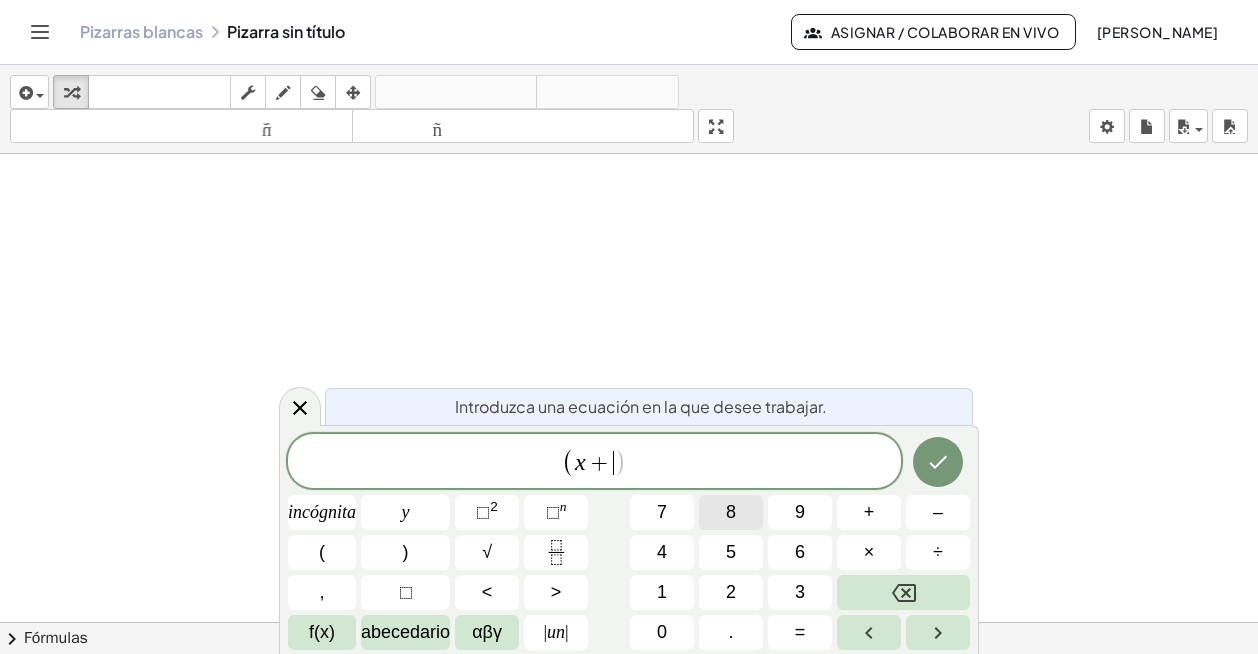 click on "8" at bounding box center (731, 512) 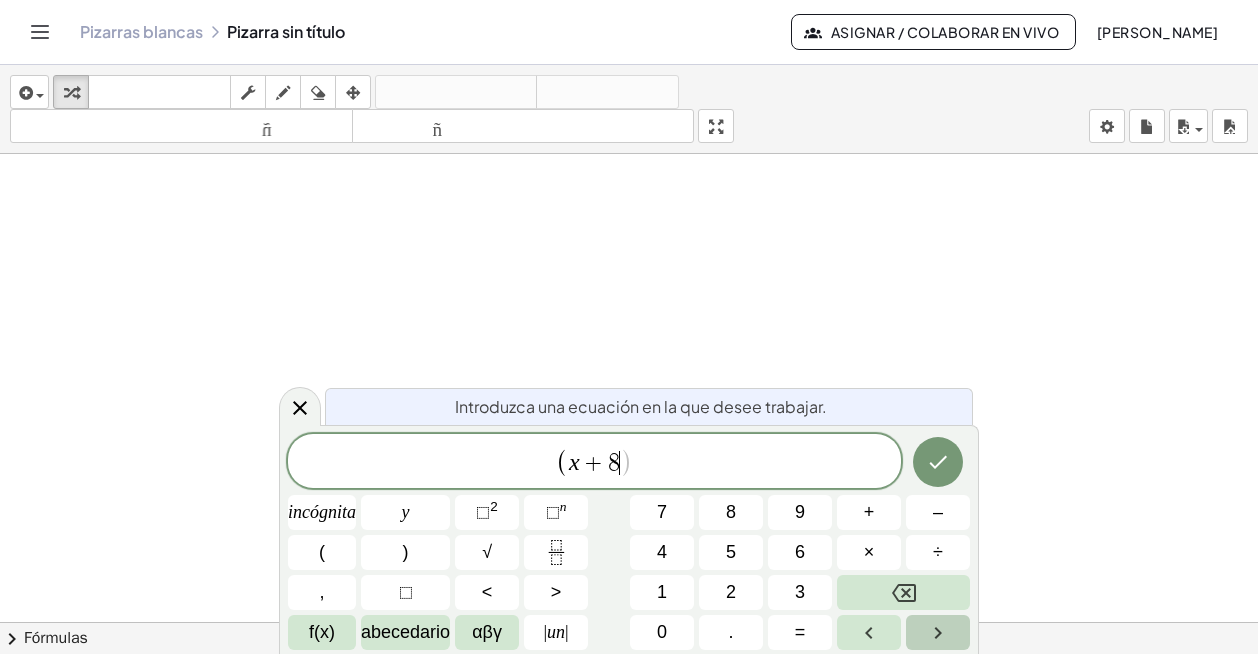 click at bounding box center (938, 632) 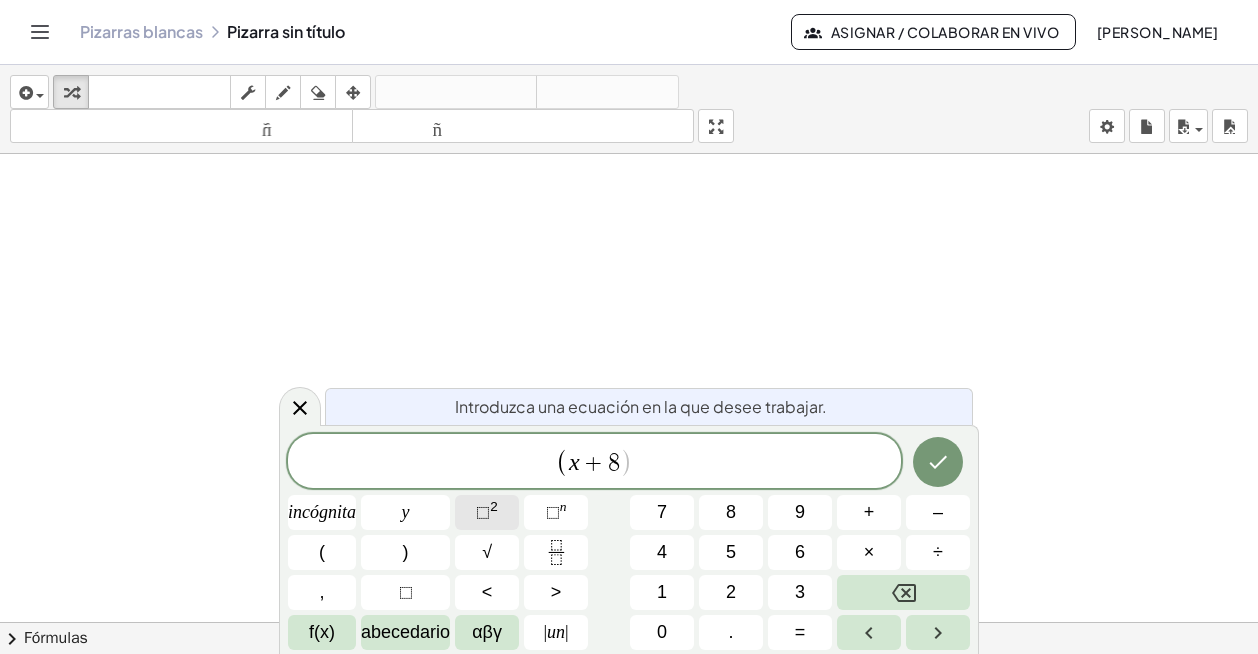 click on "⬚" at bounding box center [483, 512] 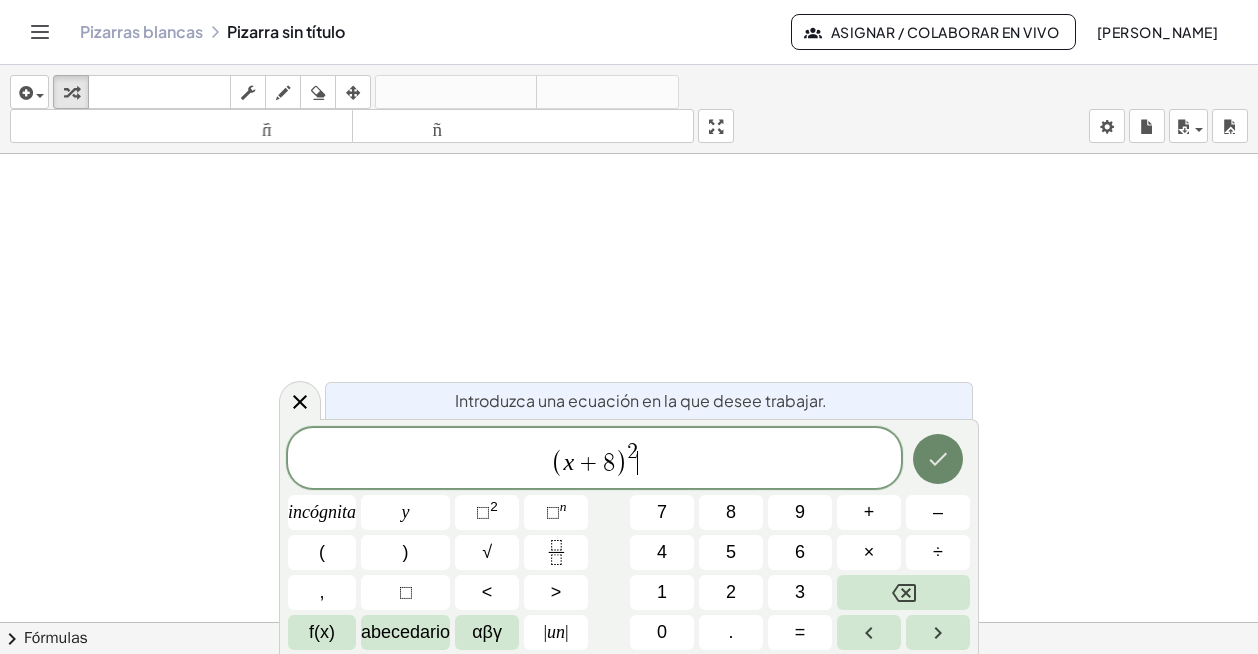 click at bounding box center [938, 459] 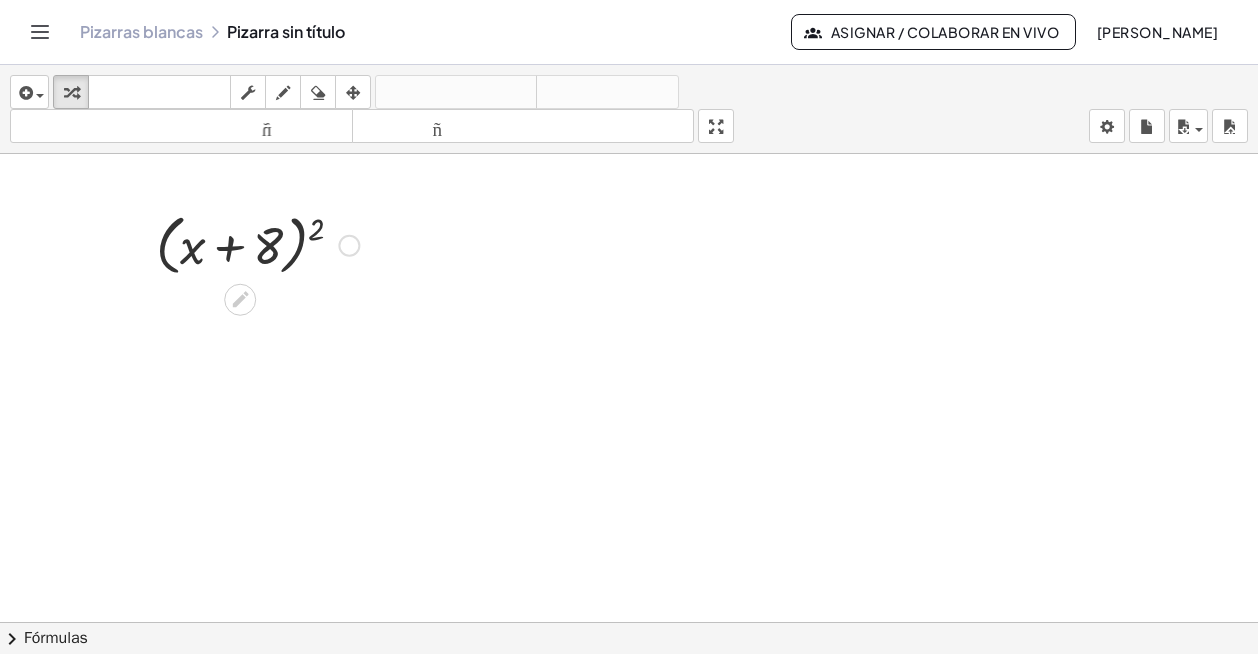 click at bounding box center (349, 246) 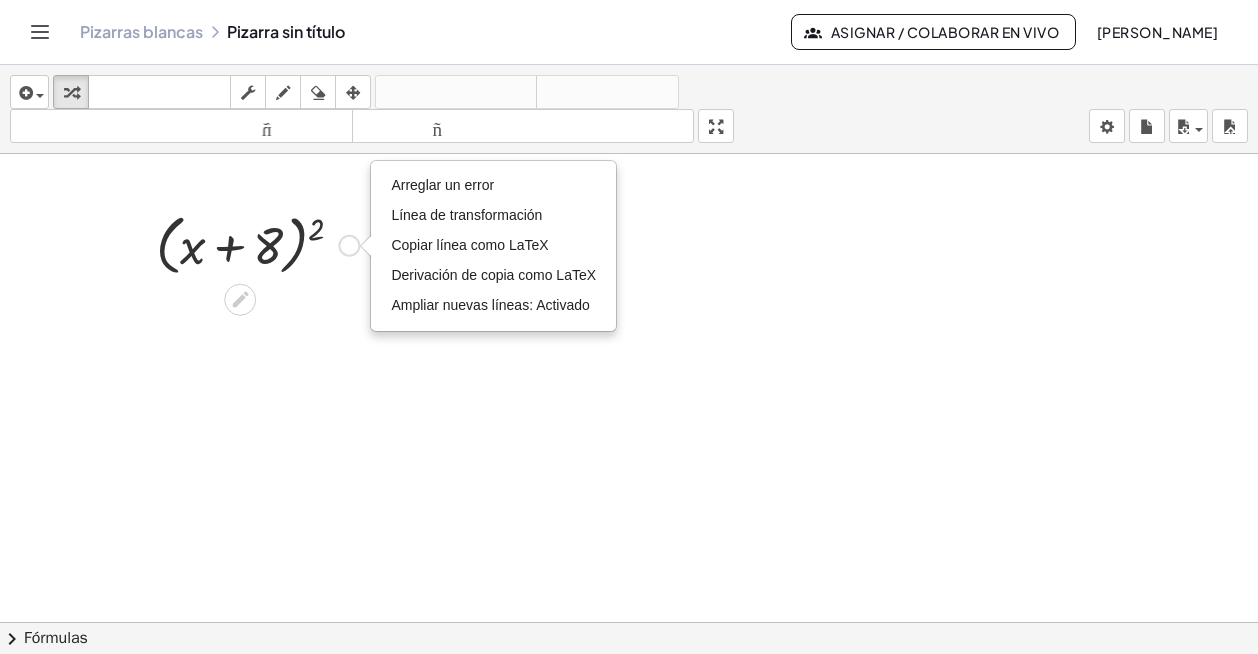 click on "Arreglar un error Línea de transformación Copiar línea como LaTeX Derivación de copia como LaTeX Ampliar nuevas líneas: Activado" at bounding box center [349, 246] 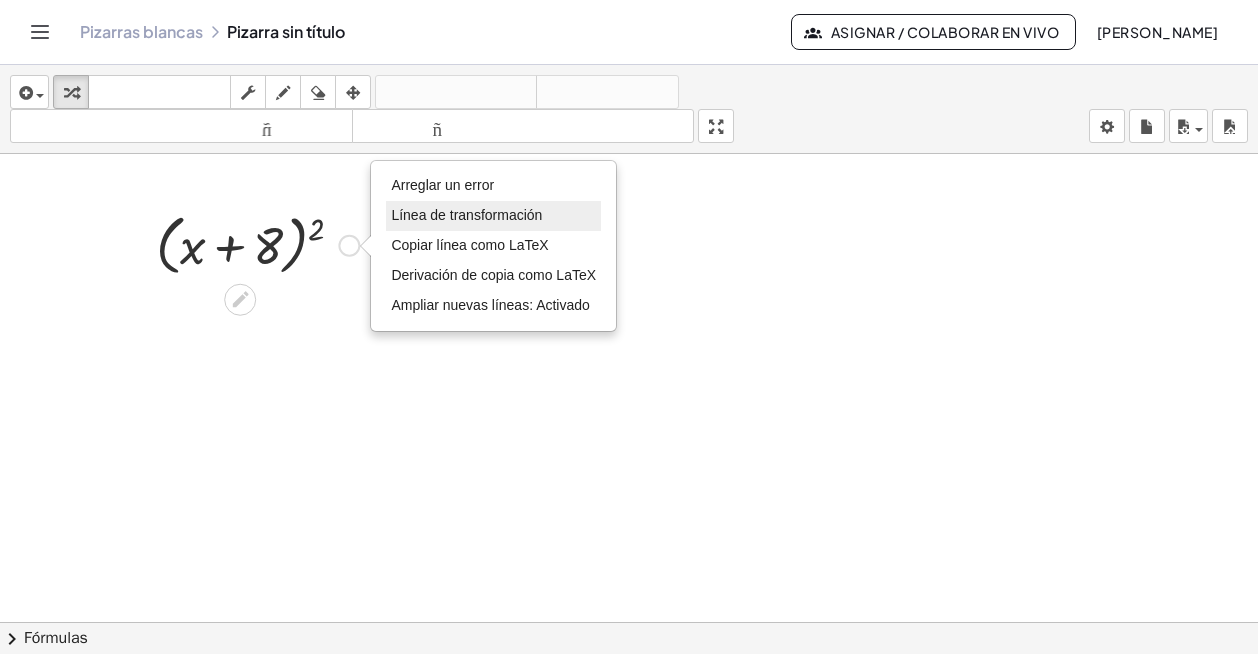 click on "Línea de transformación" at bounding box center [466, 215] 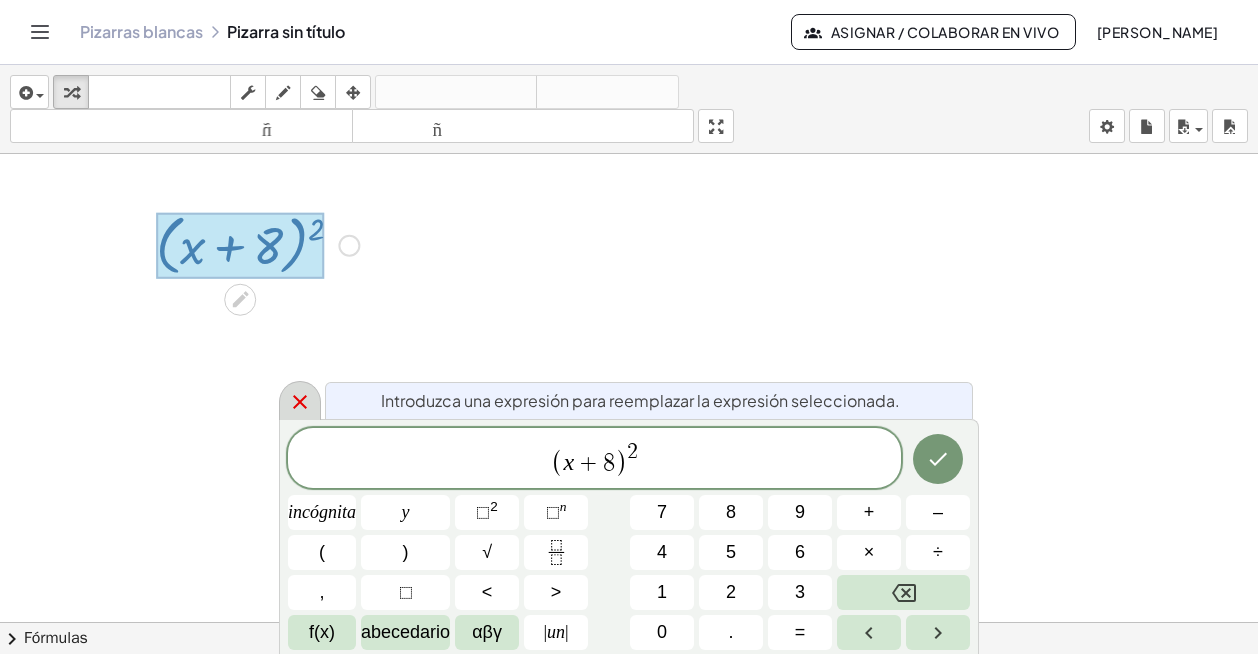 click 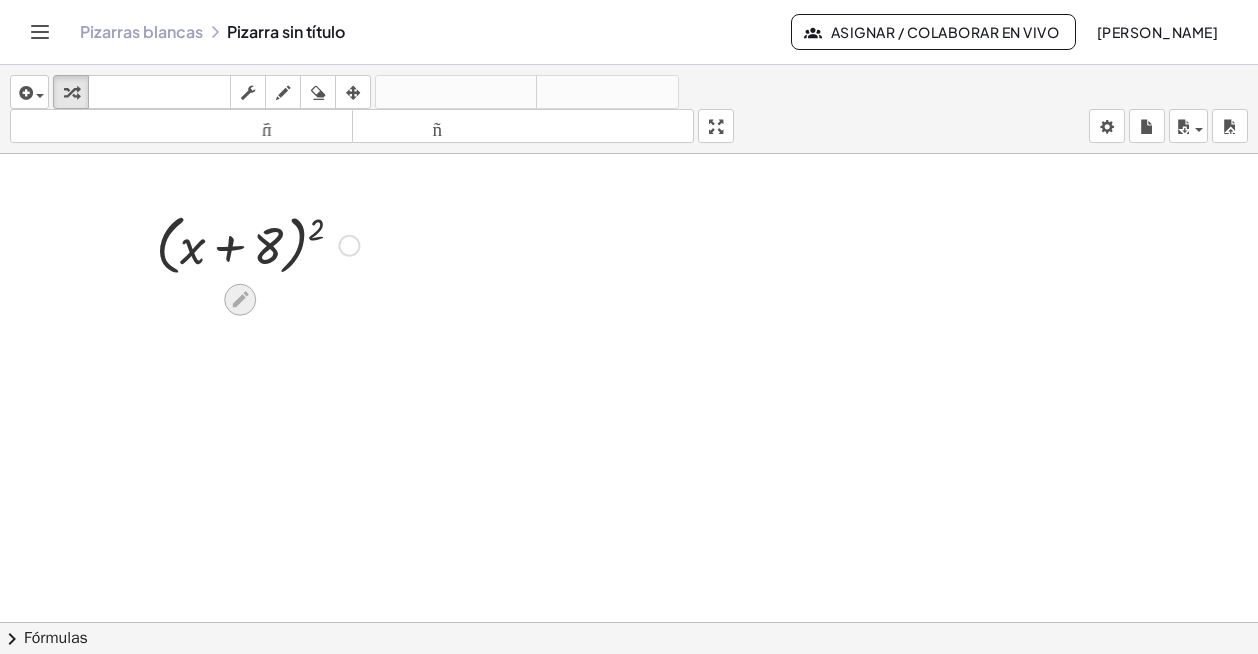 click 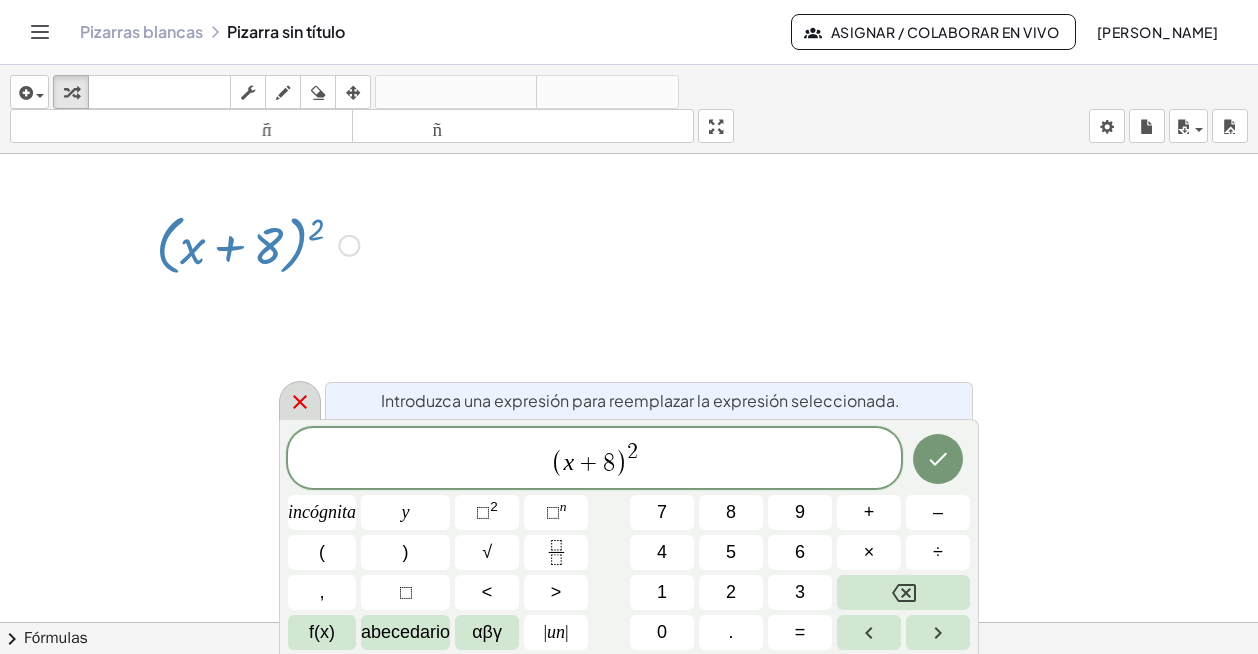 click 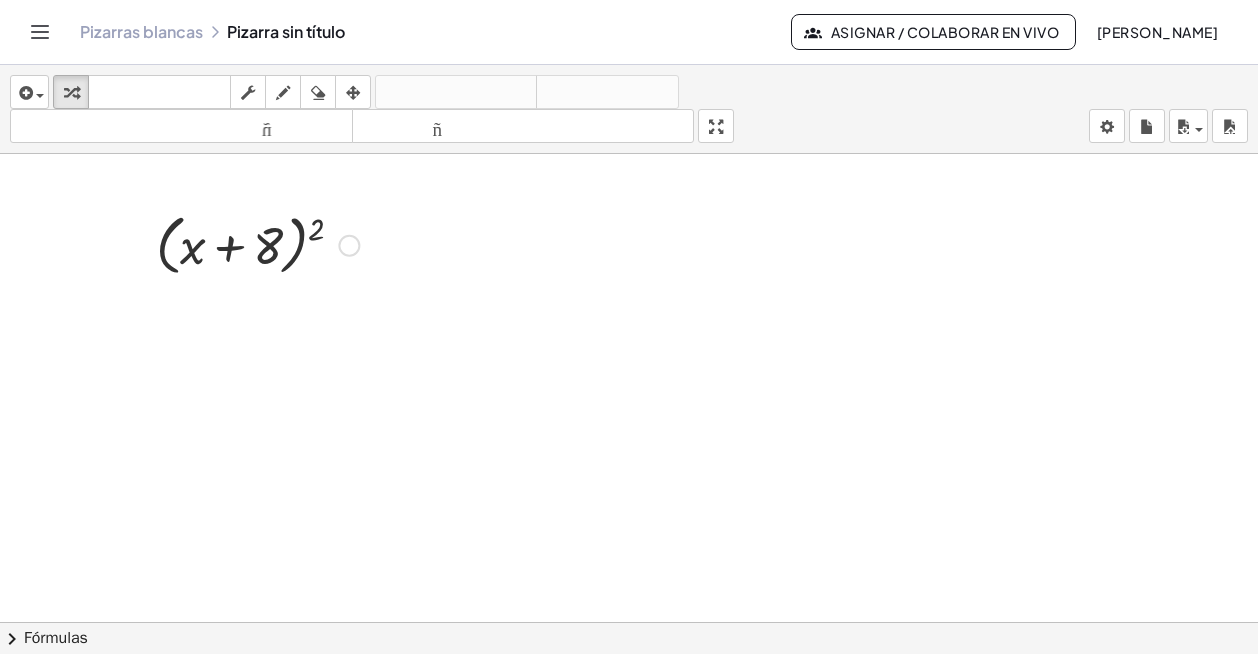 click at bounding box center (257, 244) 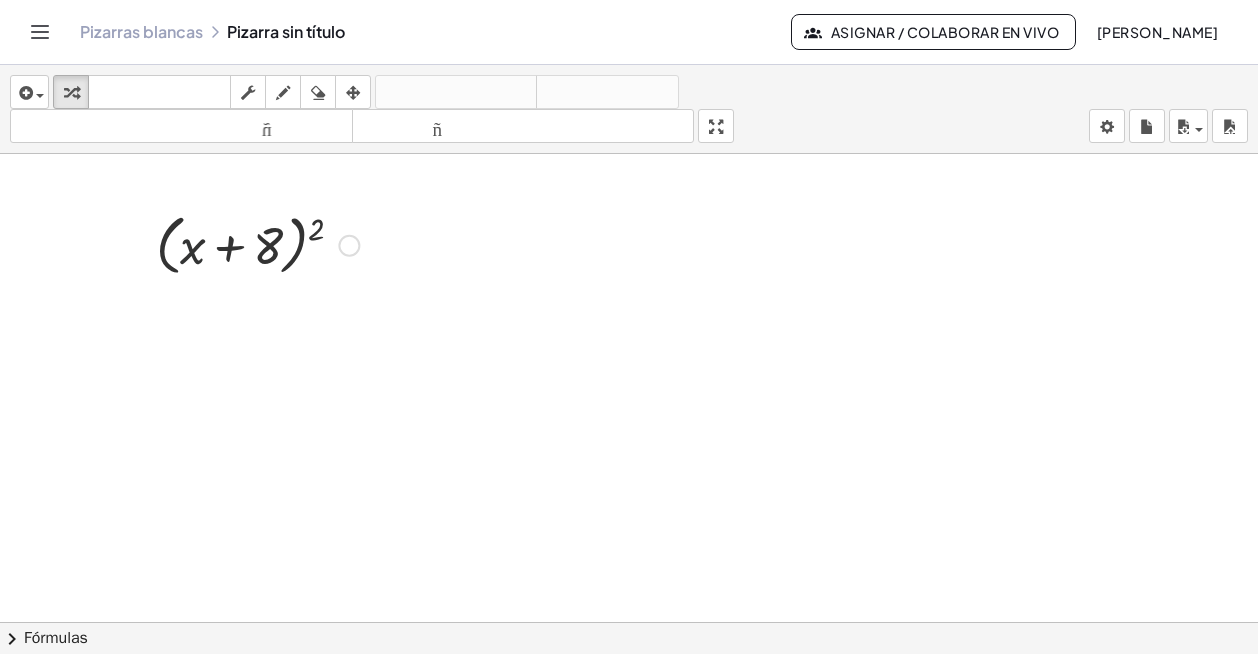 click at bounding box center [257, 244] 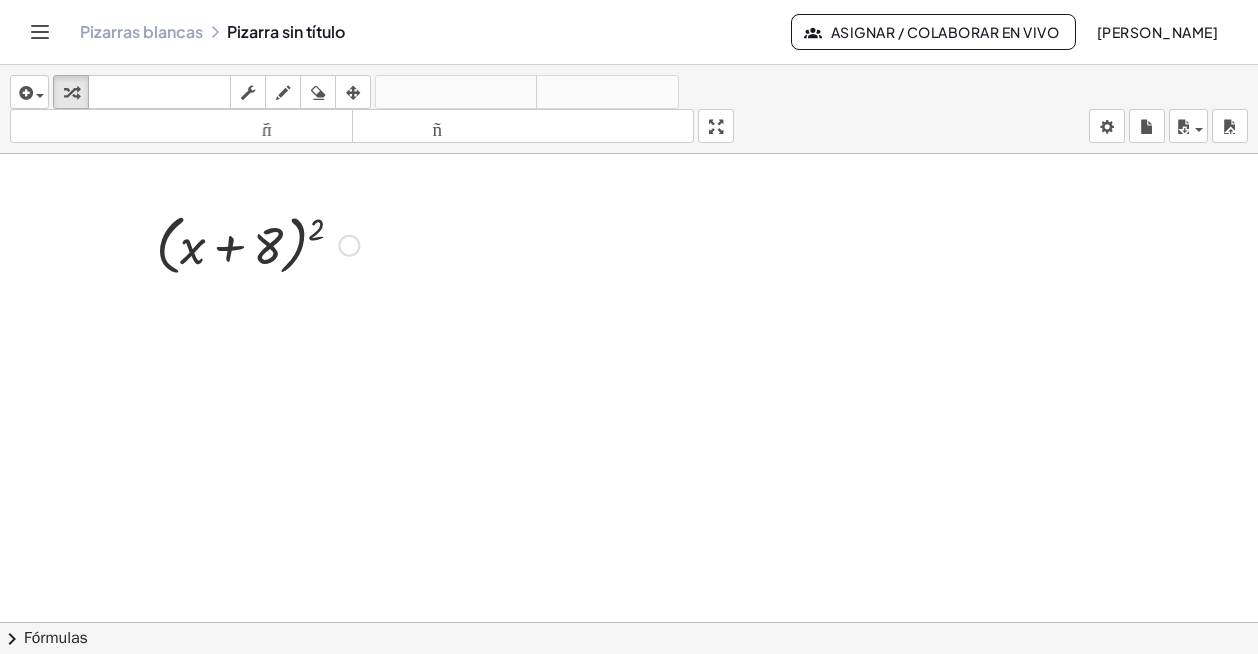 click at bounding box center [257, 244] 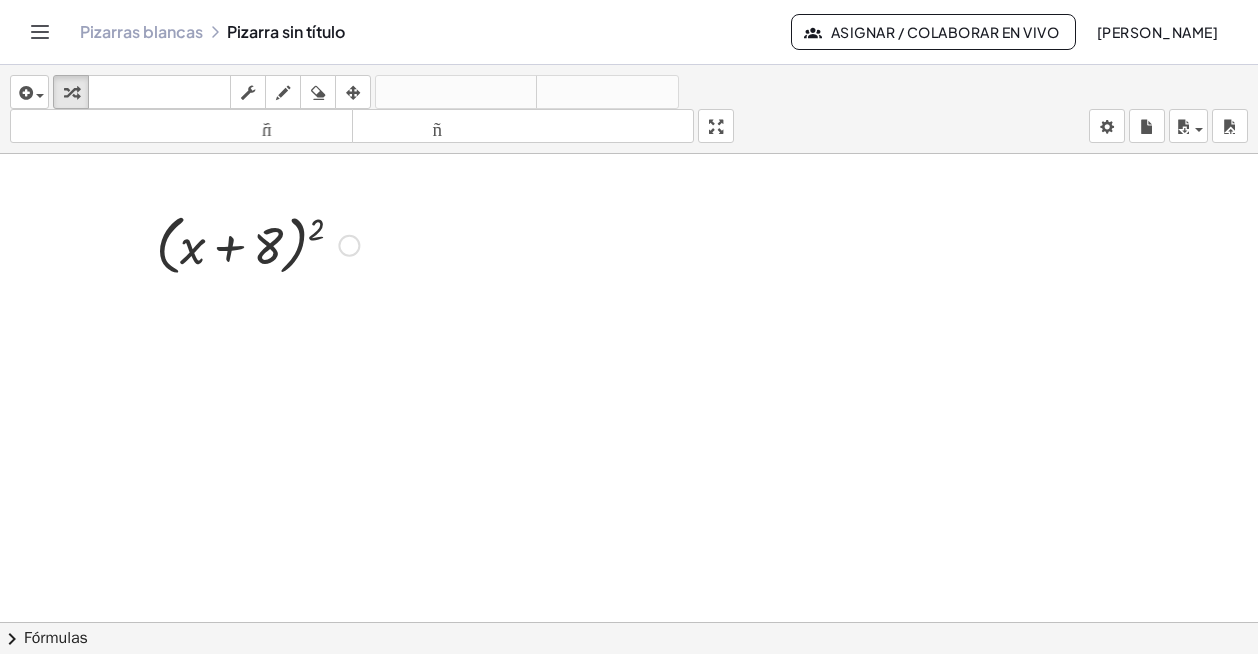 click at bounding box center (257, 244) 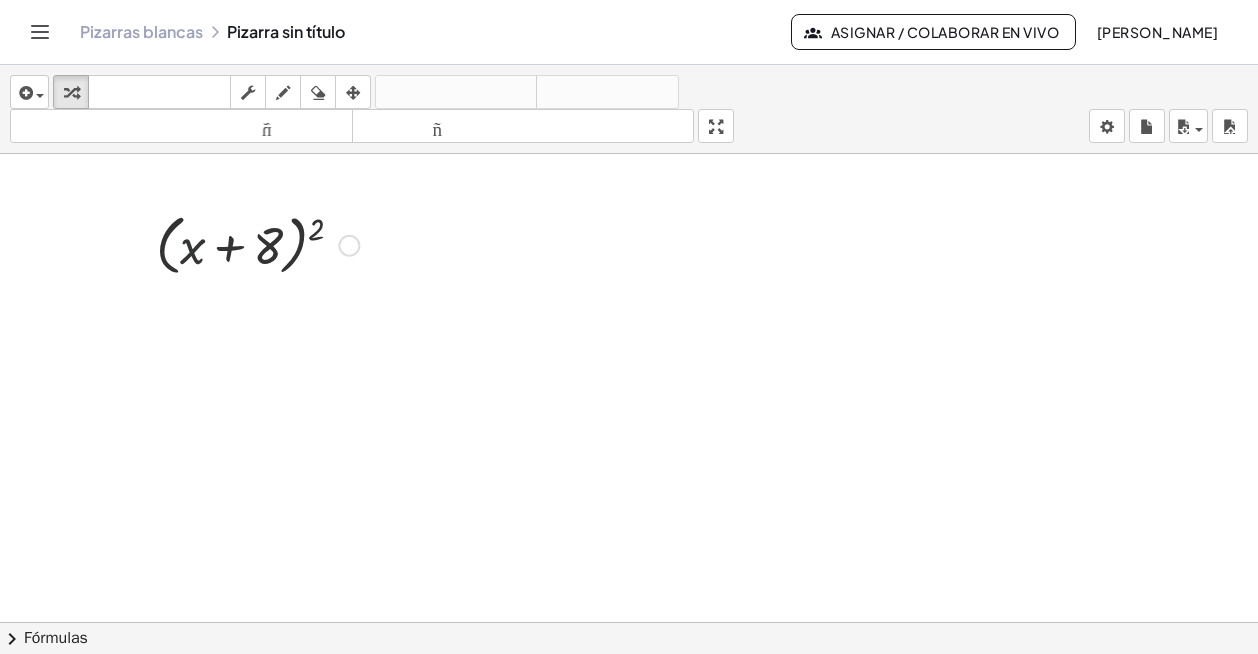 drag, startPoint x: 187, startPoint y: 256, endPoint x: 320, endPoint y: 246, distance: 133.37541 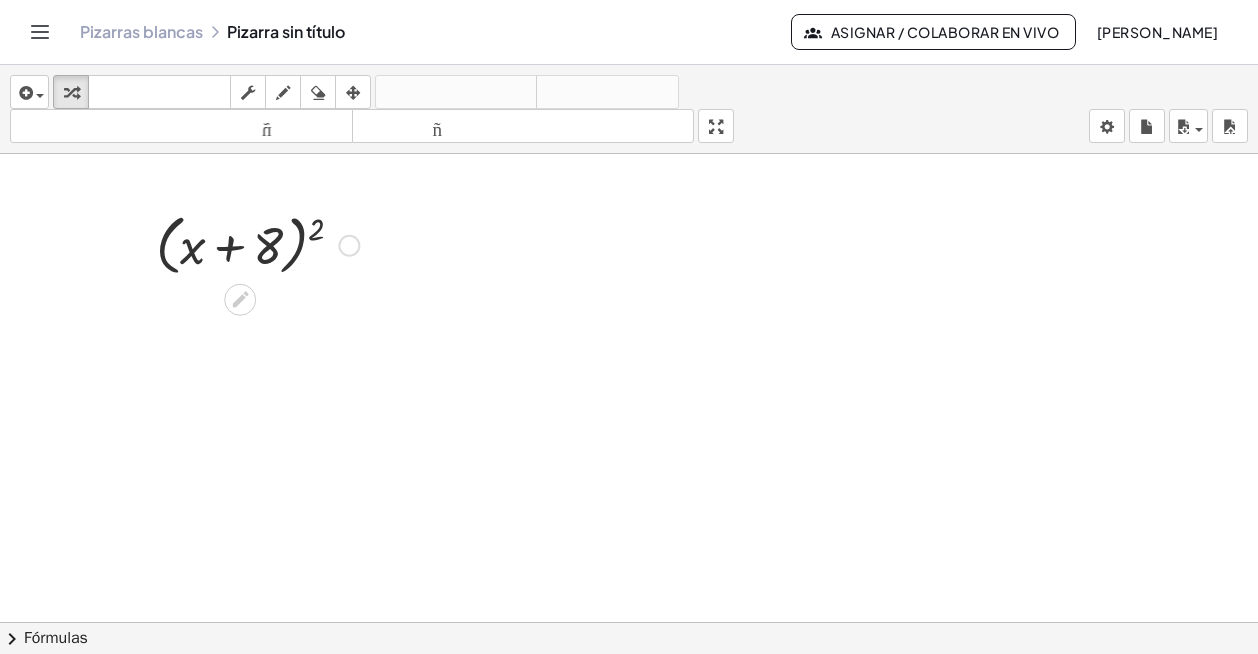 click at bounding box center (257, 244) 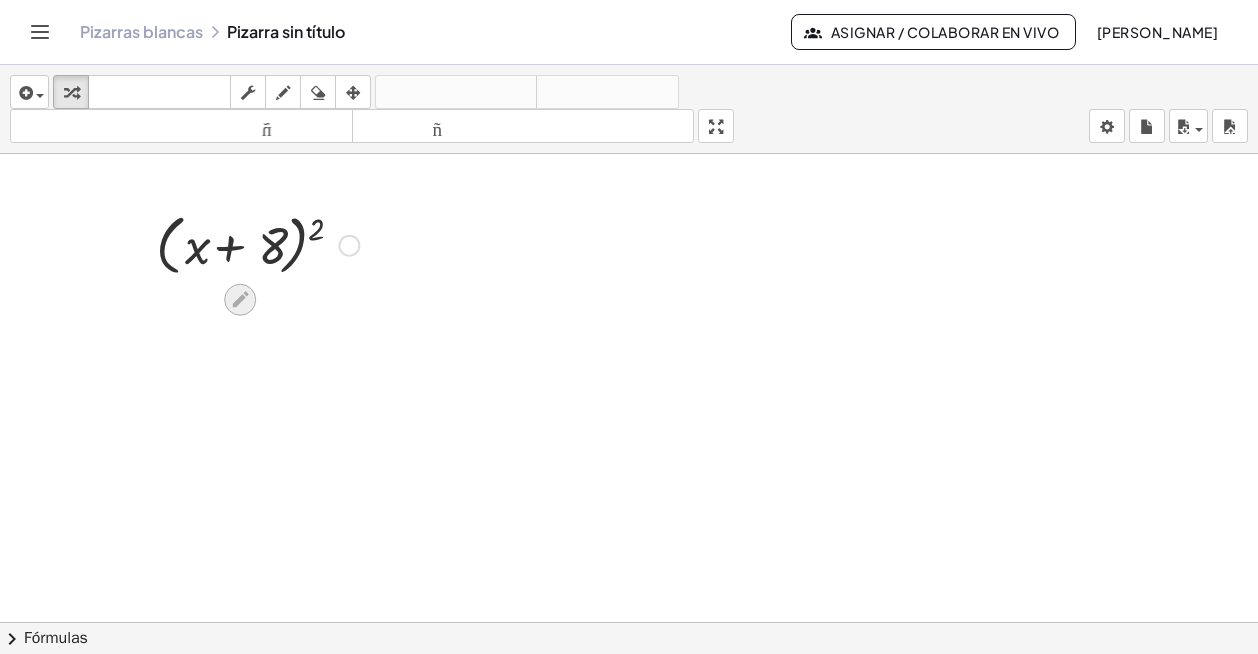 click 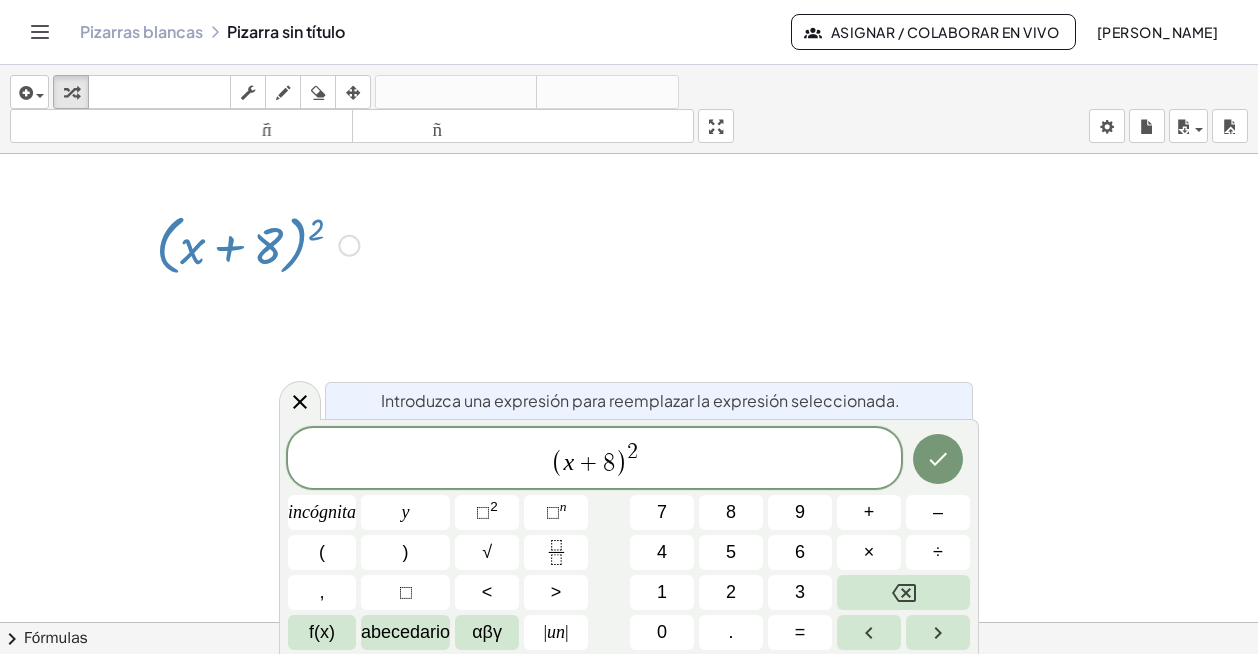 click on "chevron_right Fórmulas" 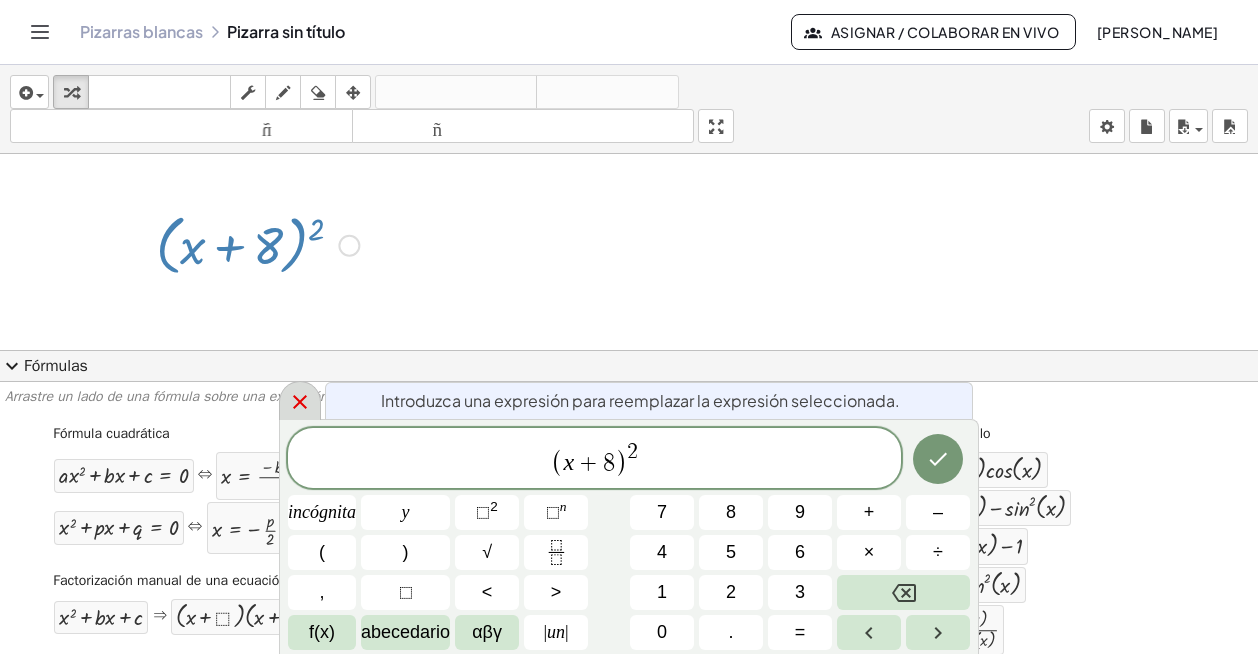 click 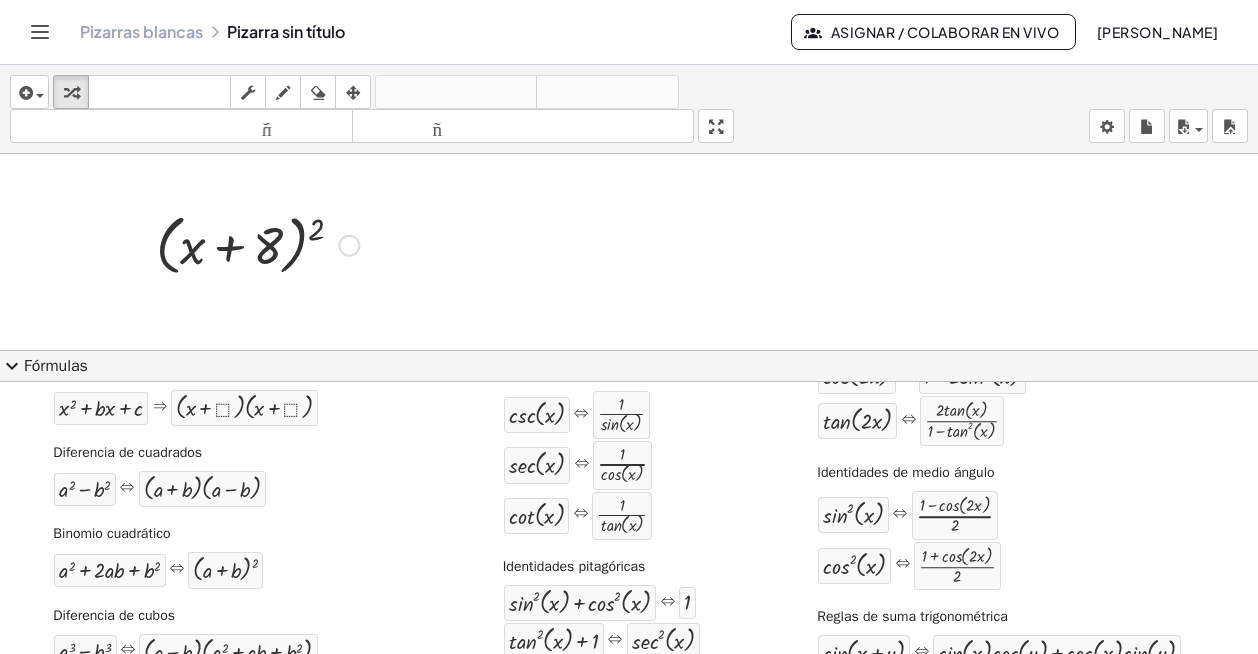 scroll, scrollTop: 222, scrollLeft: 0, axis: vertical 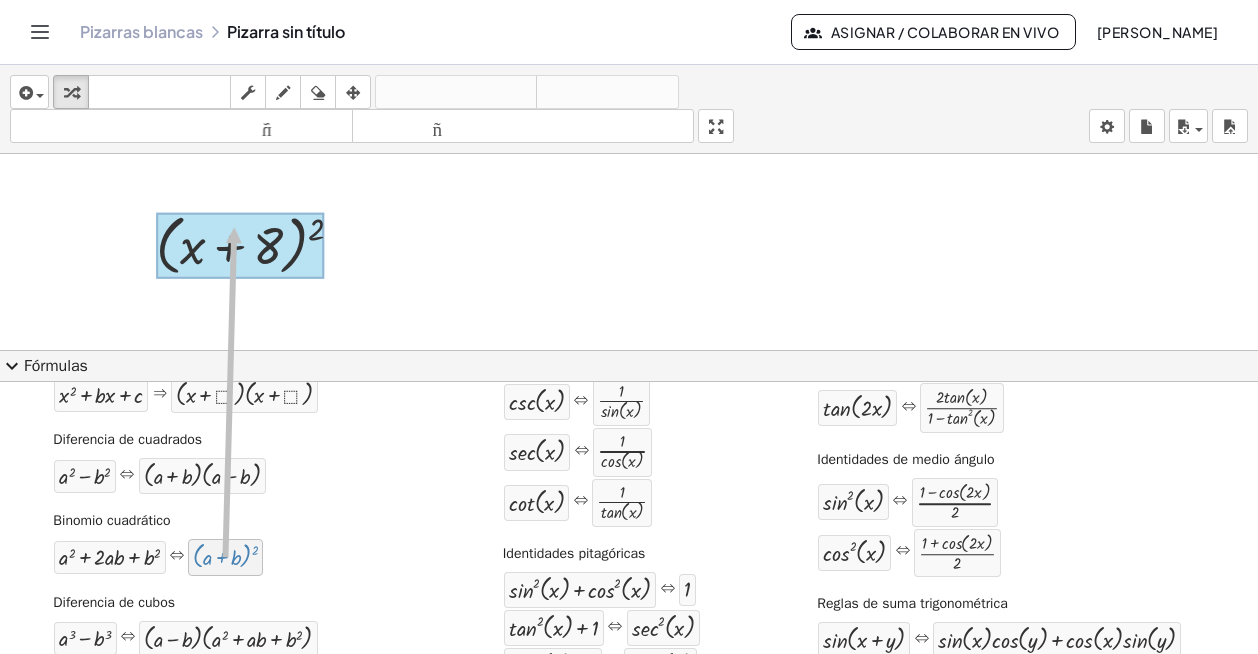 drag, startPoint x: 230, startPoint y: 561, endPoint x: 236, endPoint y: 228, distance: 333.05405 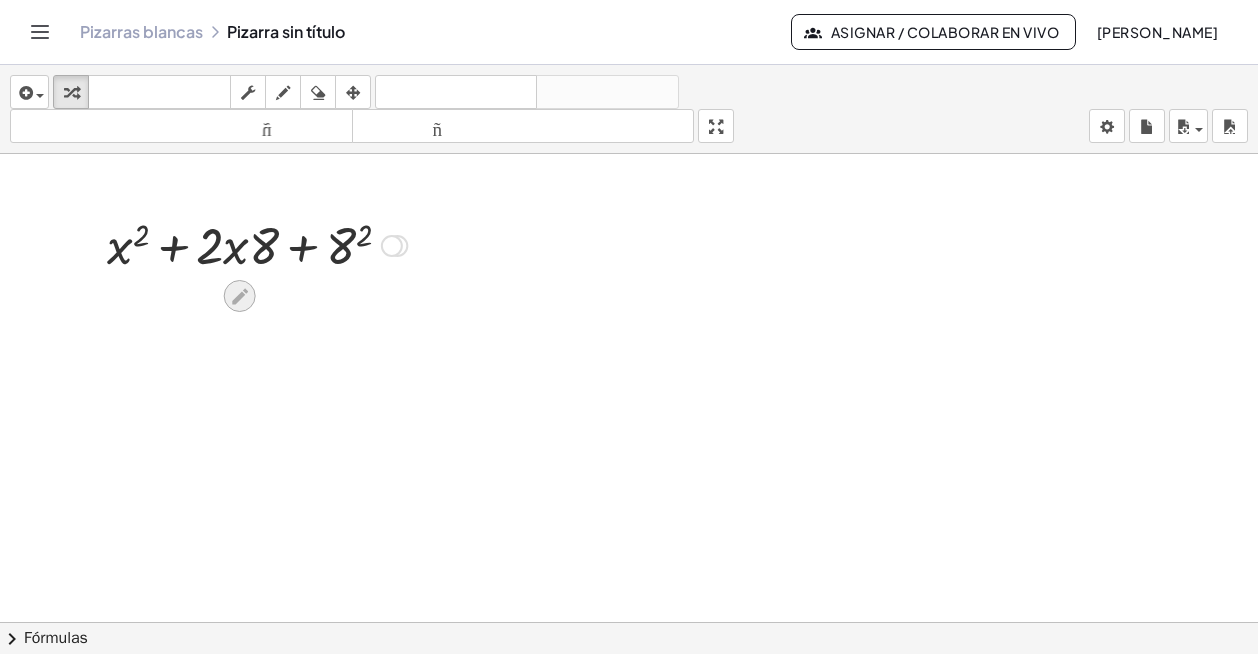 click 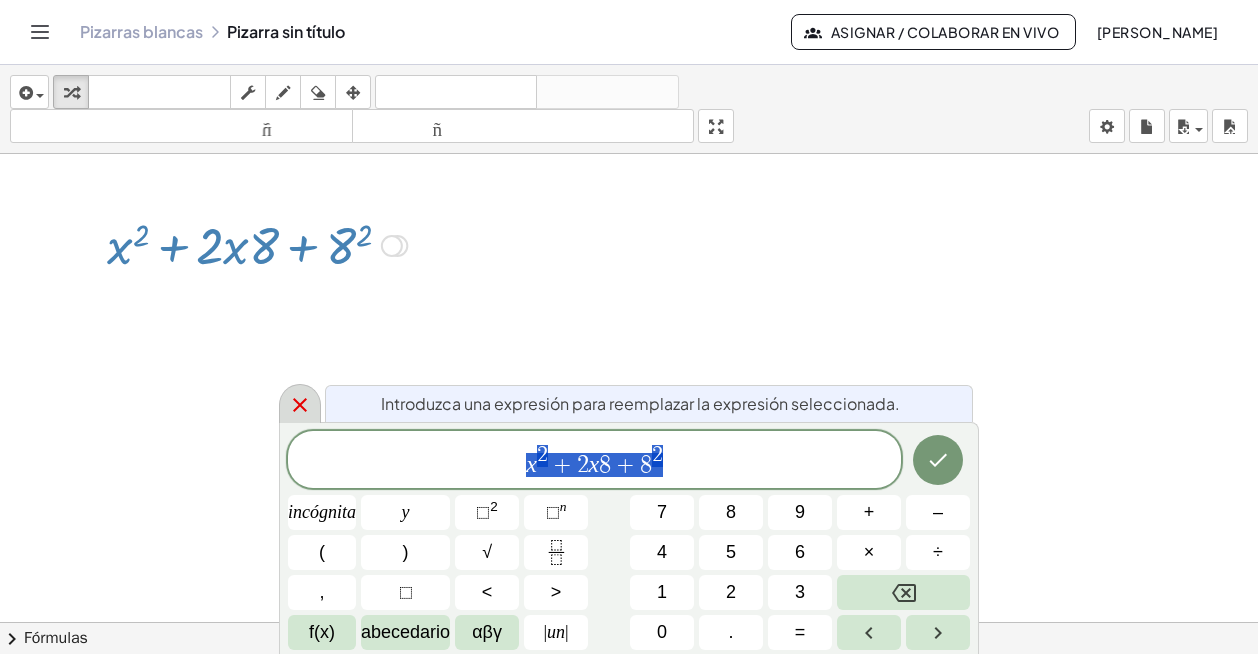 click 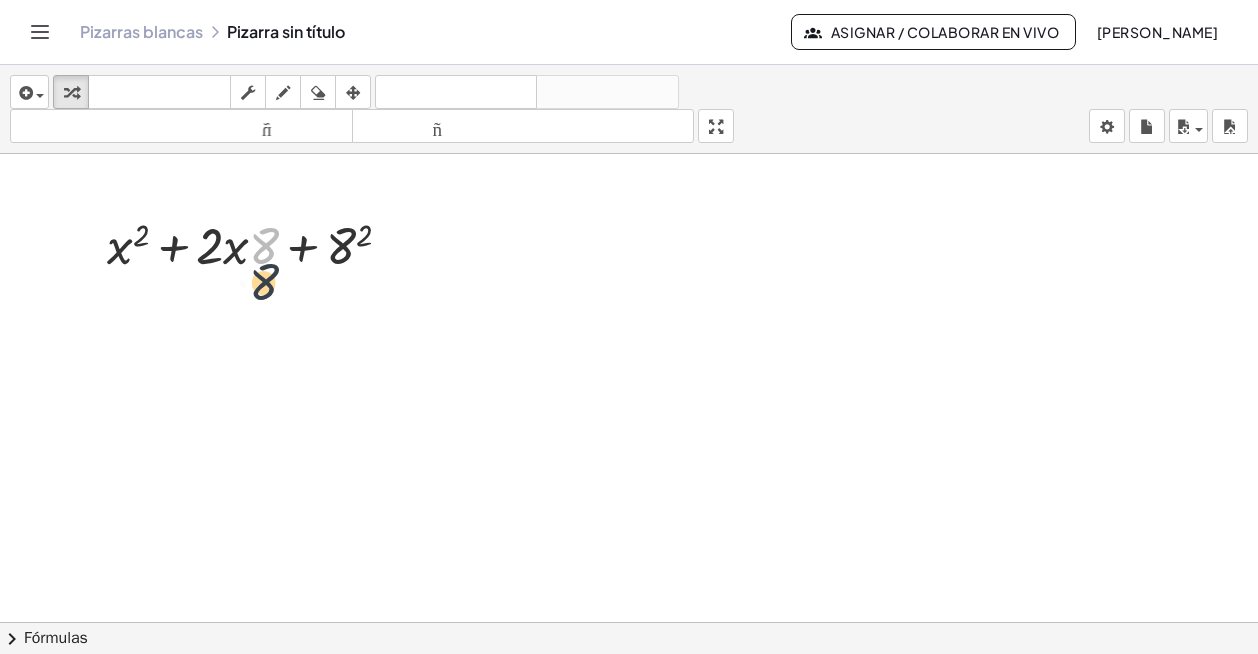drag, startPoint x: 271, startPoint y: 234, endPoint x: 289, endPoint y: 355, distance: 122.33152 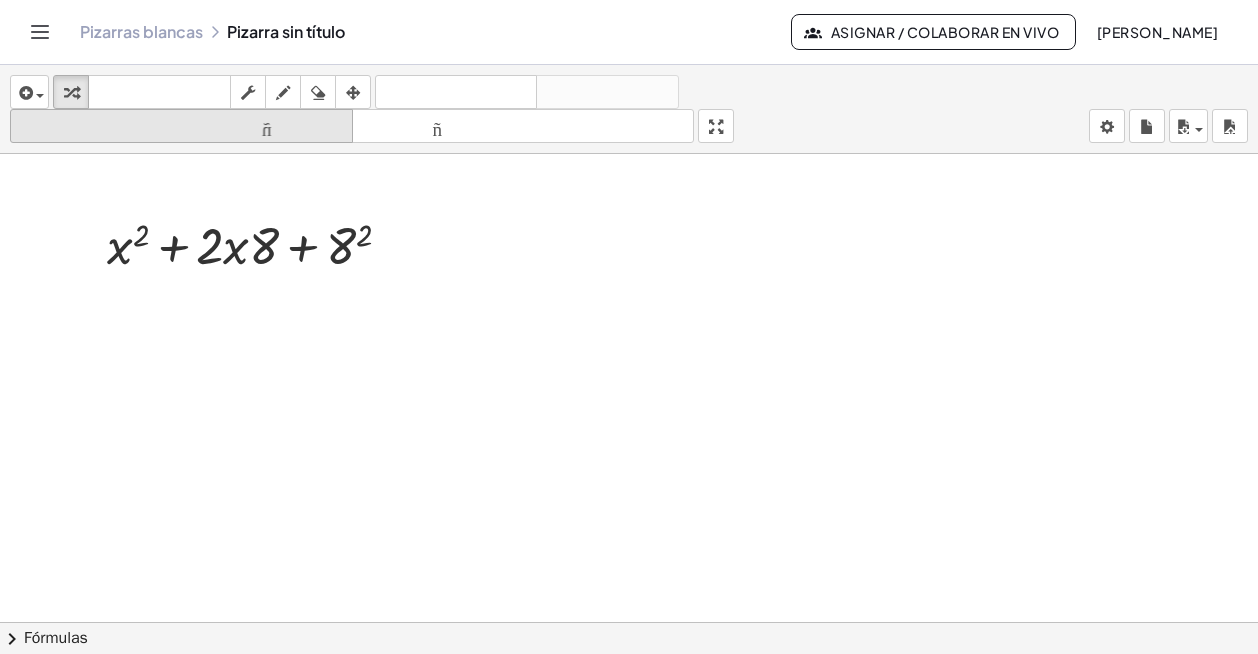 click on "tamaño_del_formato" at bounding box center (181, 126) 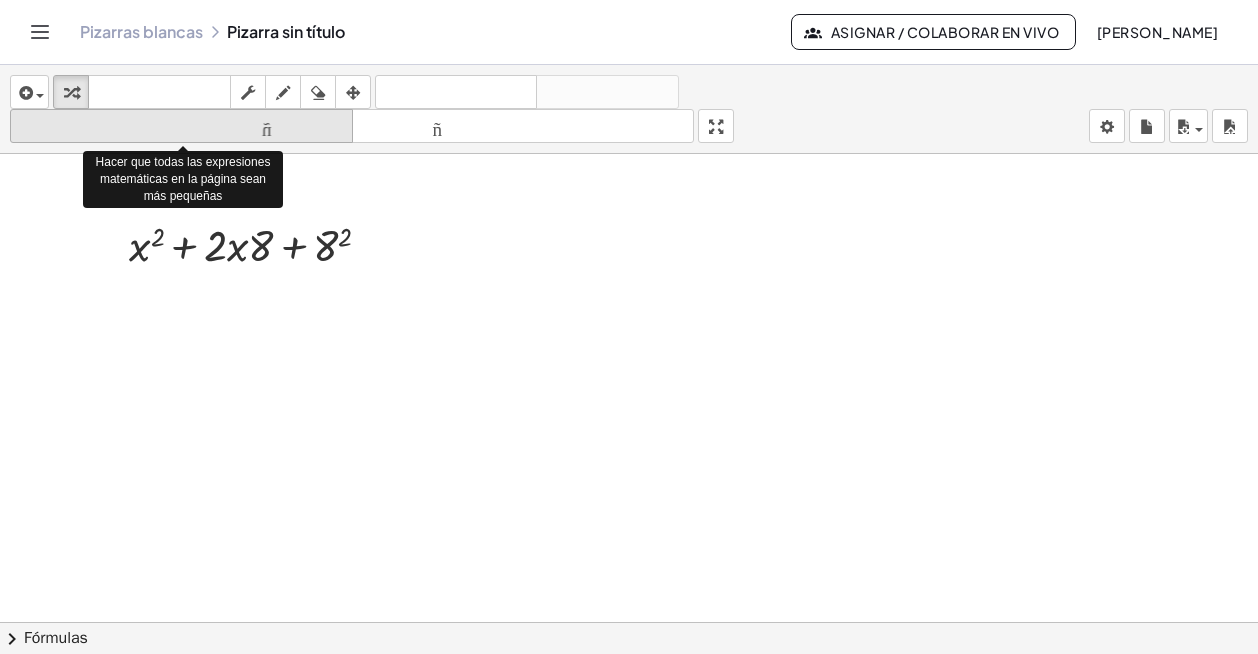 click on "tamaño_del_formato" at bounding box center (181, 127) 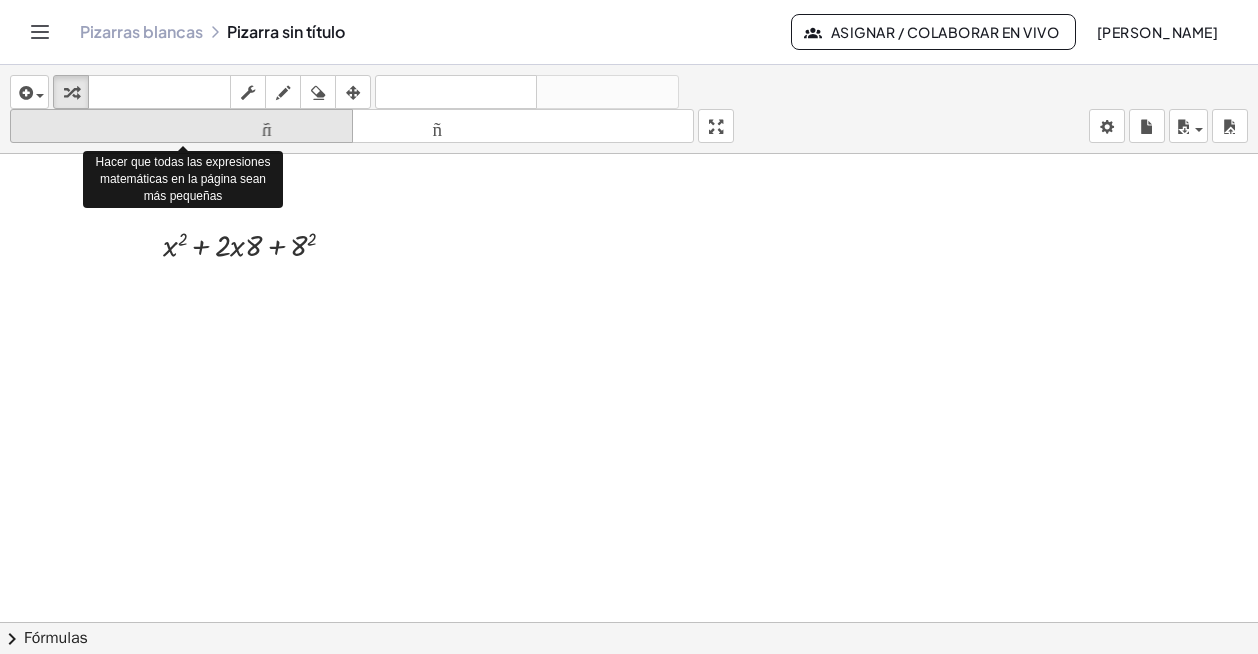 click on "tamaño_del_formato" at bounding box center (181, 127) 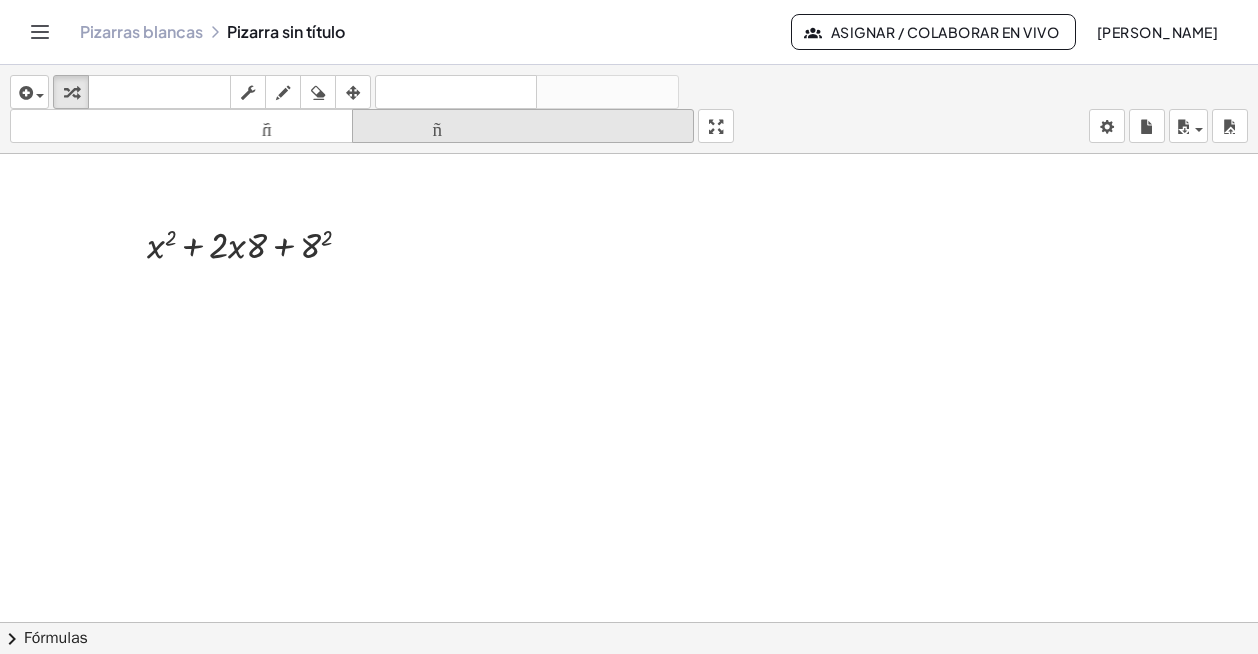 click on "tamaño_del_formato" at bounding box center [523, 126] 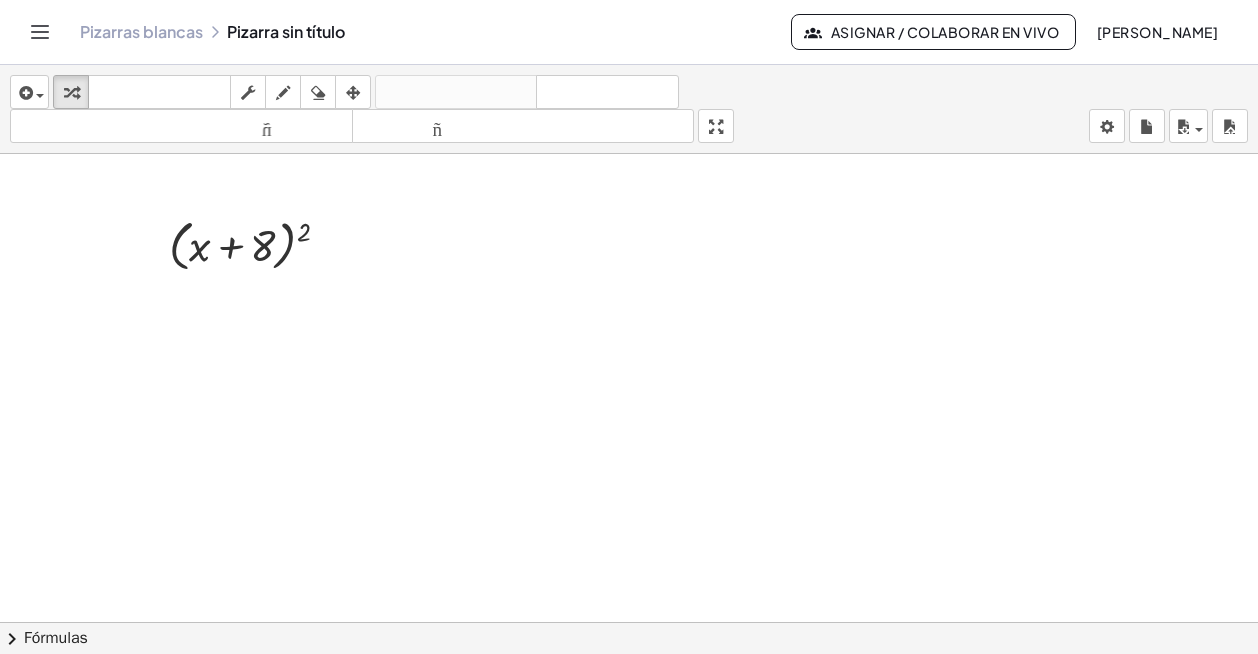 click on "Fórmulas" at bounding box center (56, 638) 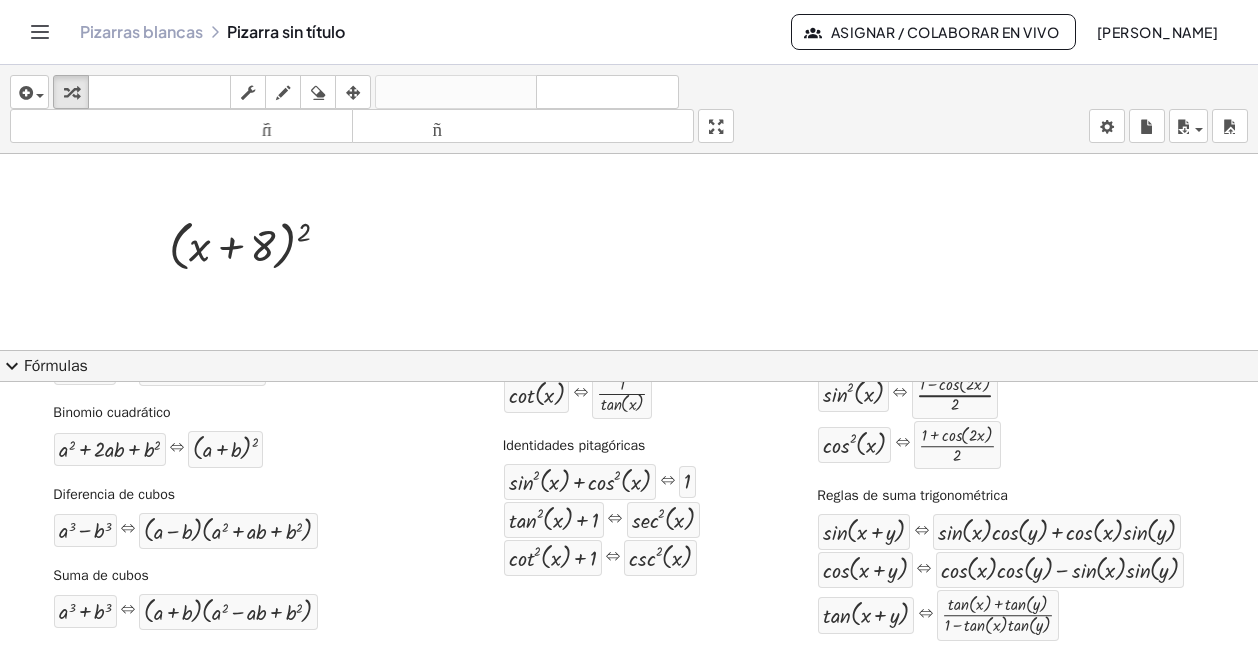 scroll, scrollTop: 331, scrollLeft: 0, axis: vertical 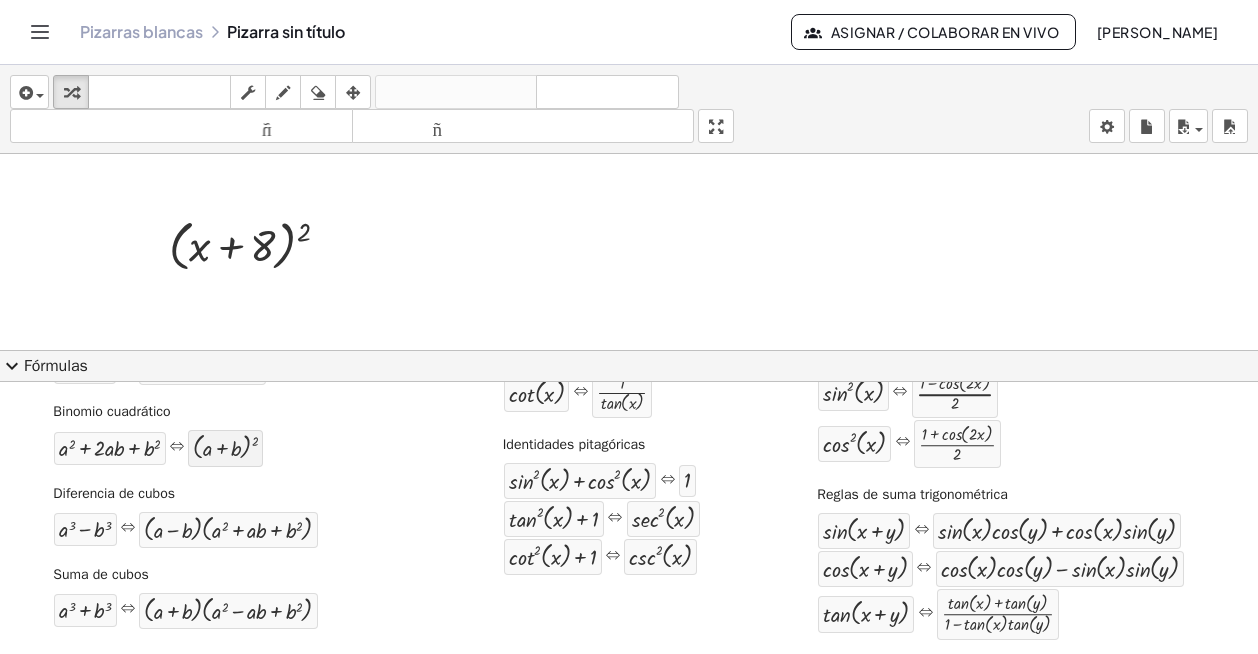 click at bounding box center [225, 448] 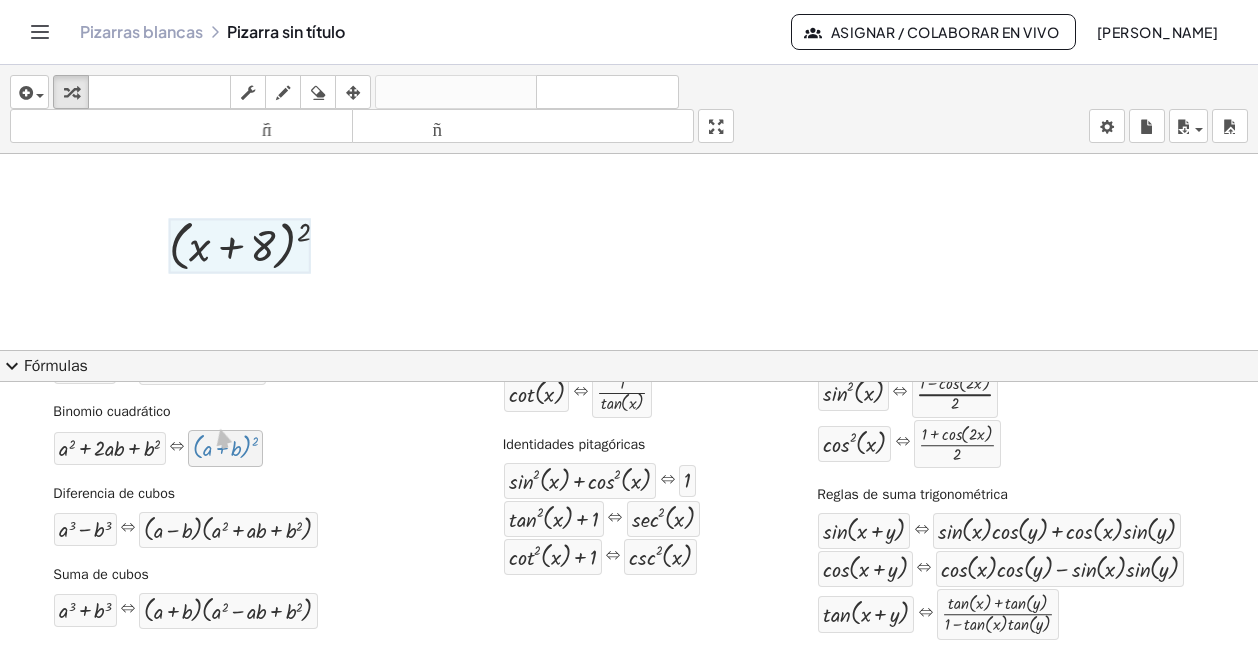 drag, startPoint x: 213, startPoint y: 452, endPoint x: 251, endPoint y: 276, distance: 180.05554 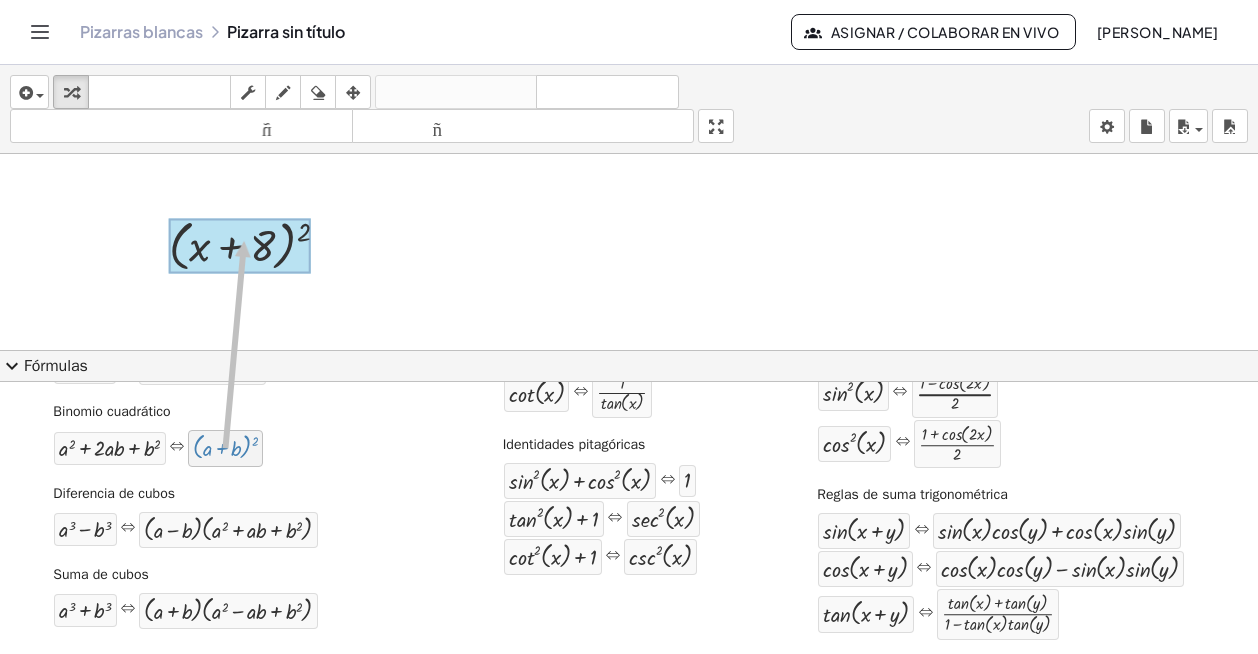drag, startPoint x: 253, startPoint y: 441, endPoint x: 244, endPoint y: 241, distance: 200.2024 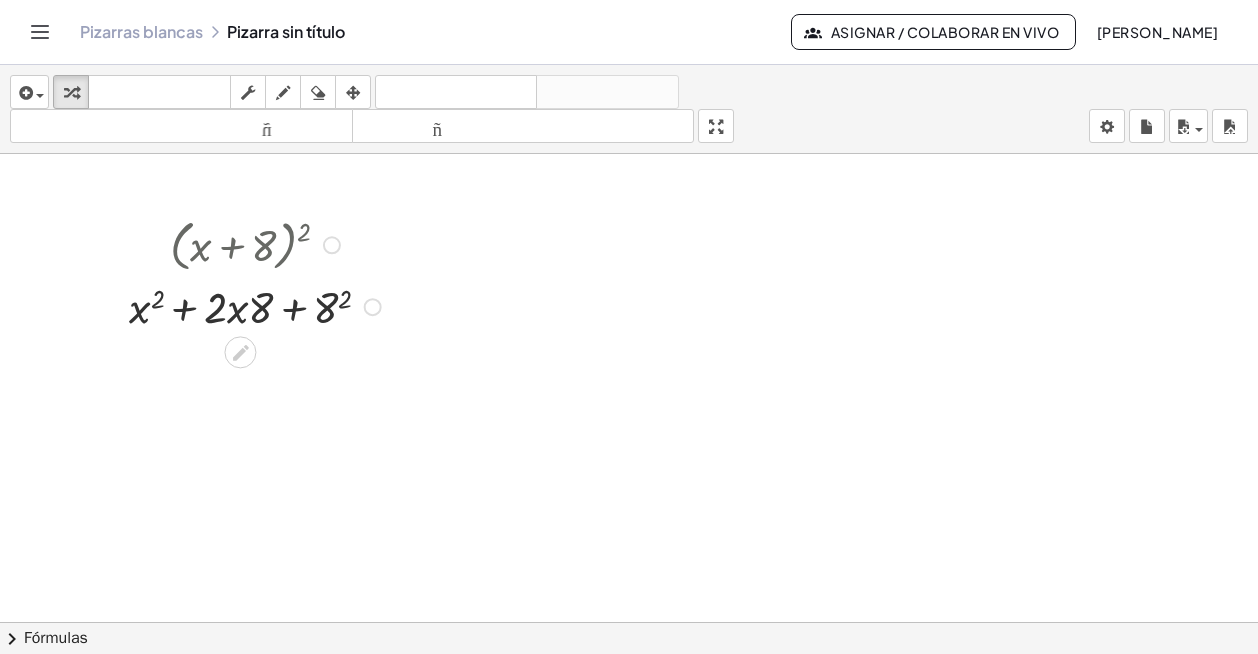 click at bounding box center [258, 305] 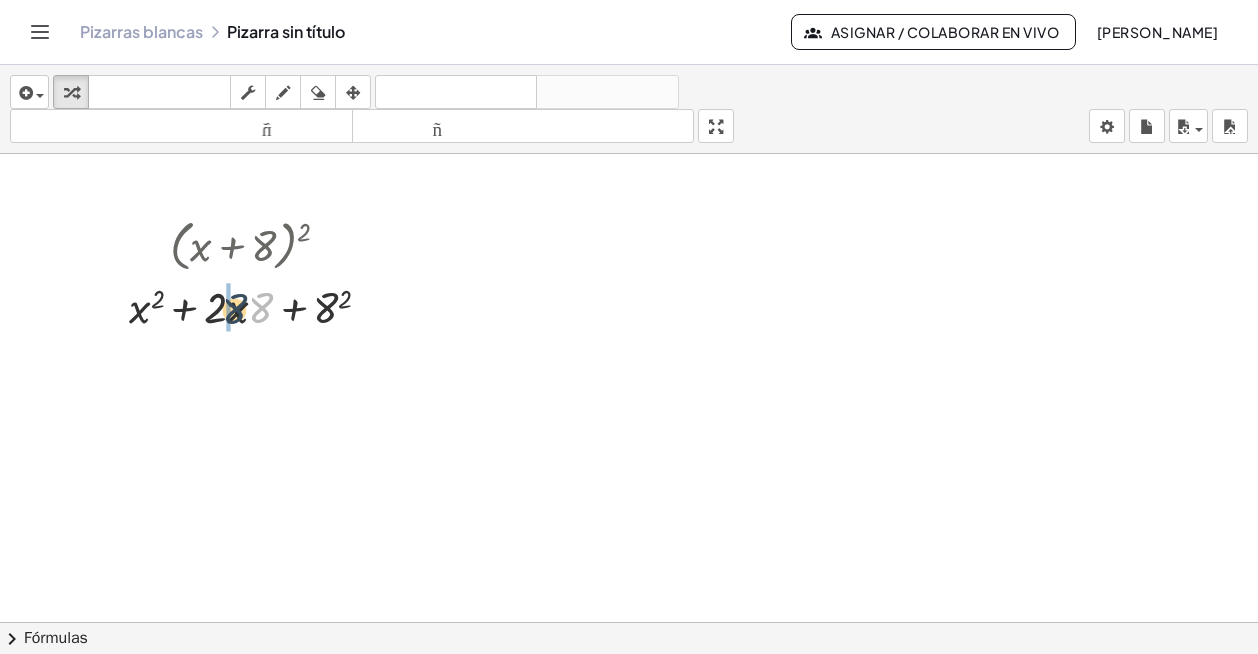 drag, startPoint x: 261, startPoint y: 313, endPoint x: 231, endPoint y: 315, distance: 30.066593 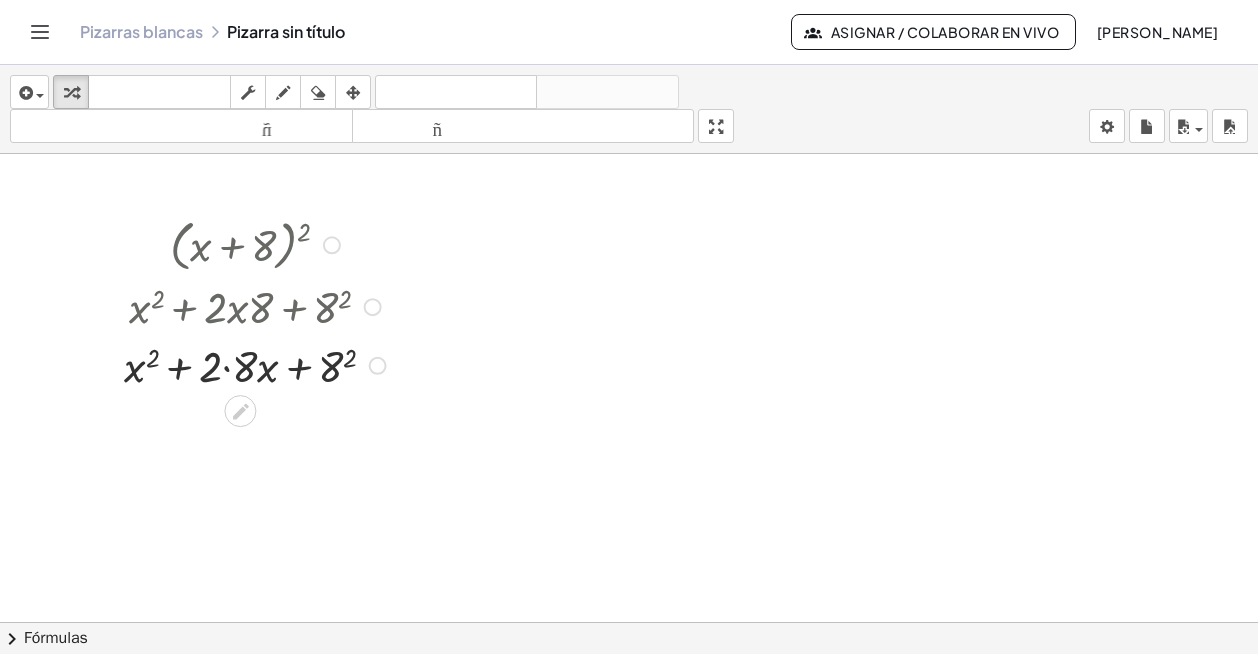 click at bounding box center [258, 364] 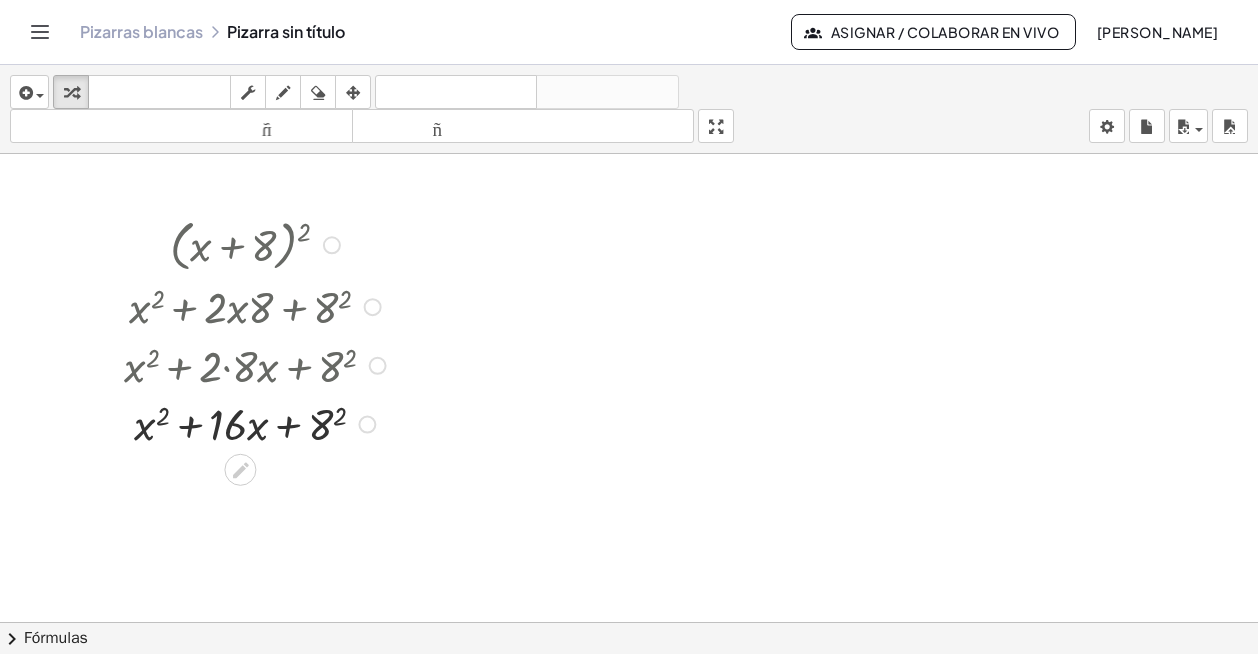 click at bounding box center (258, 422) 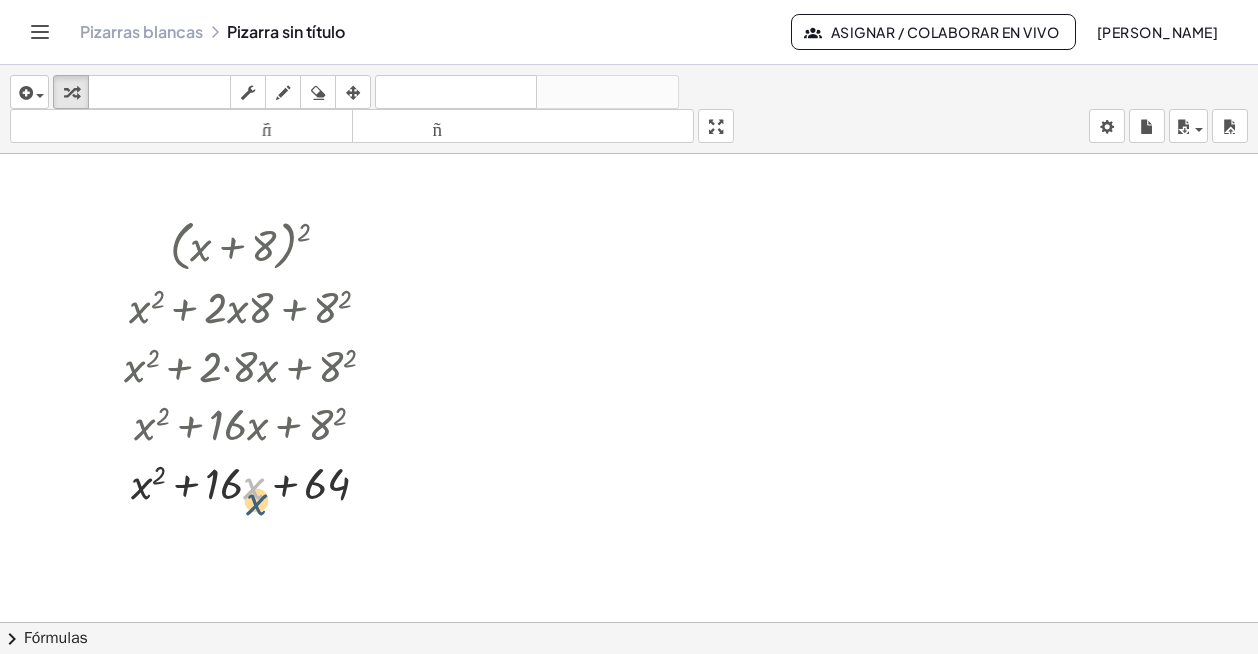 drag, startPoint x: 244, startPoint y: 496, endPoint x: 248, endPoint y: 523, distance: 27.294687 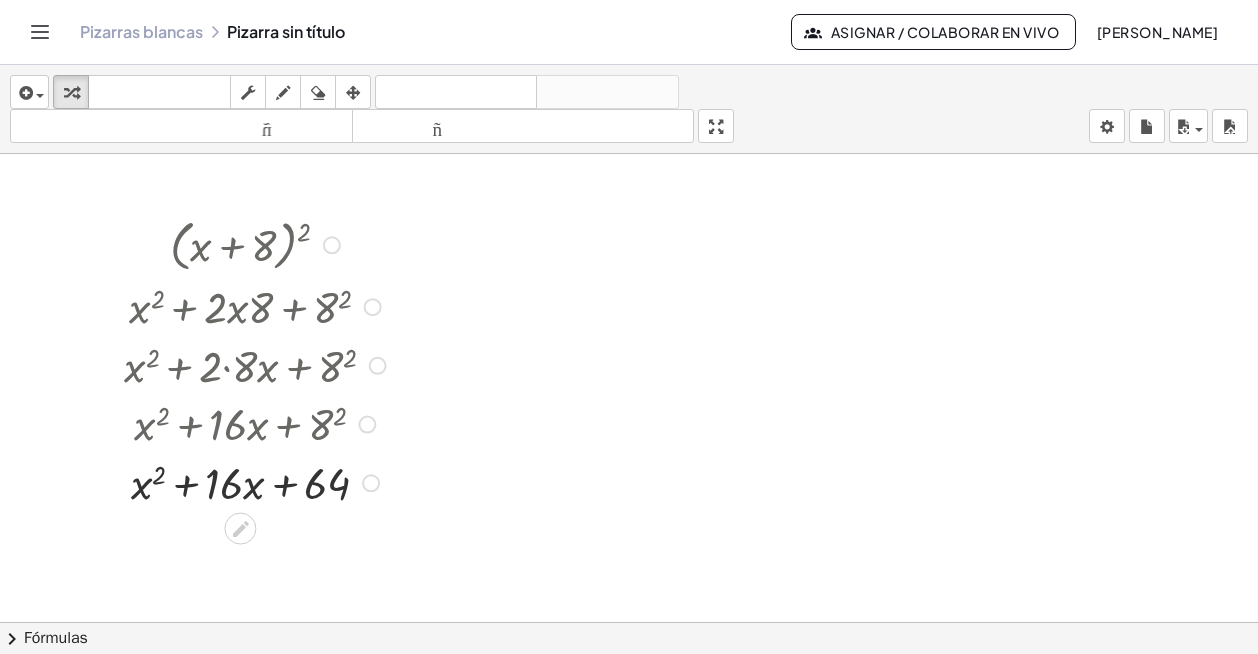 click at bounding box center (258, 481) 